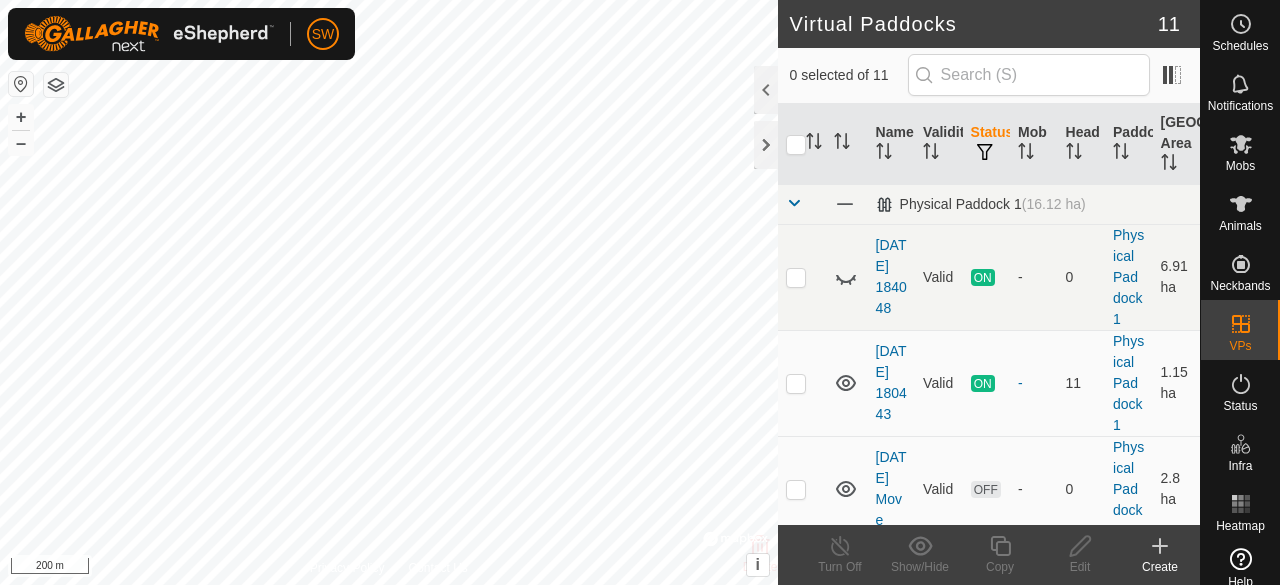 scroll, scrollTop: 0, scrollLeft: 0, axis: both 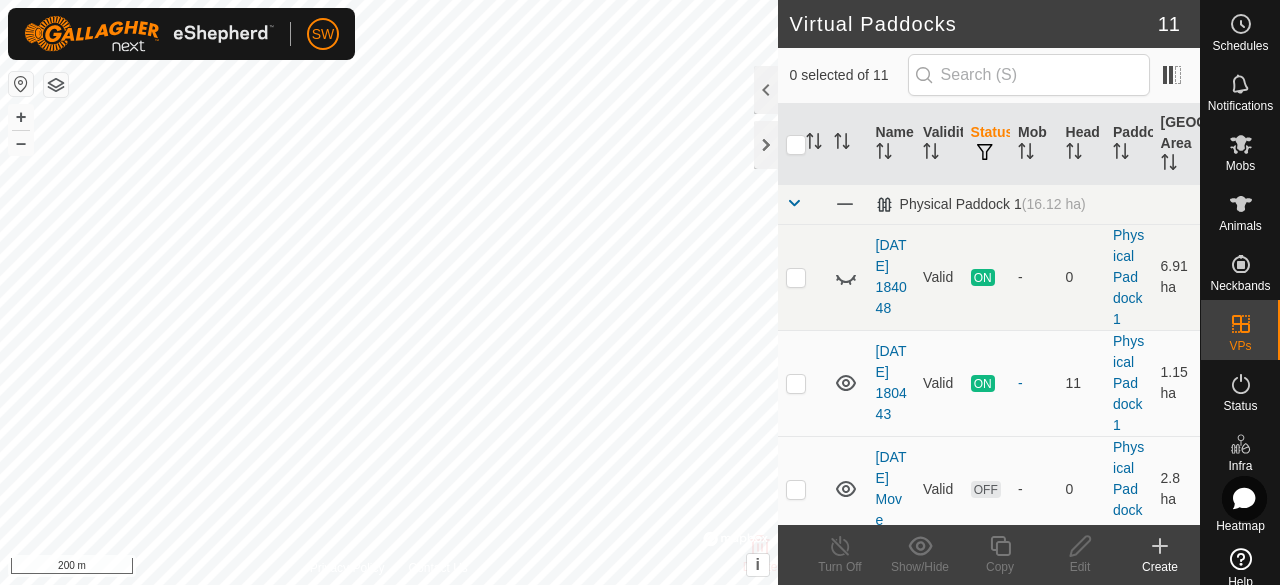 checkbox on "true" 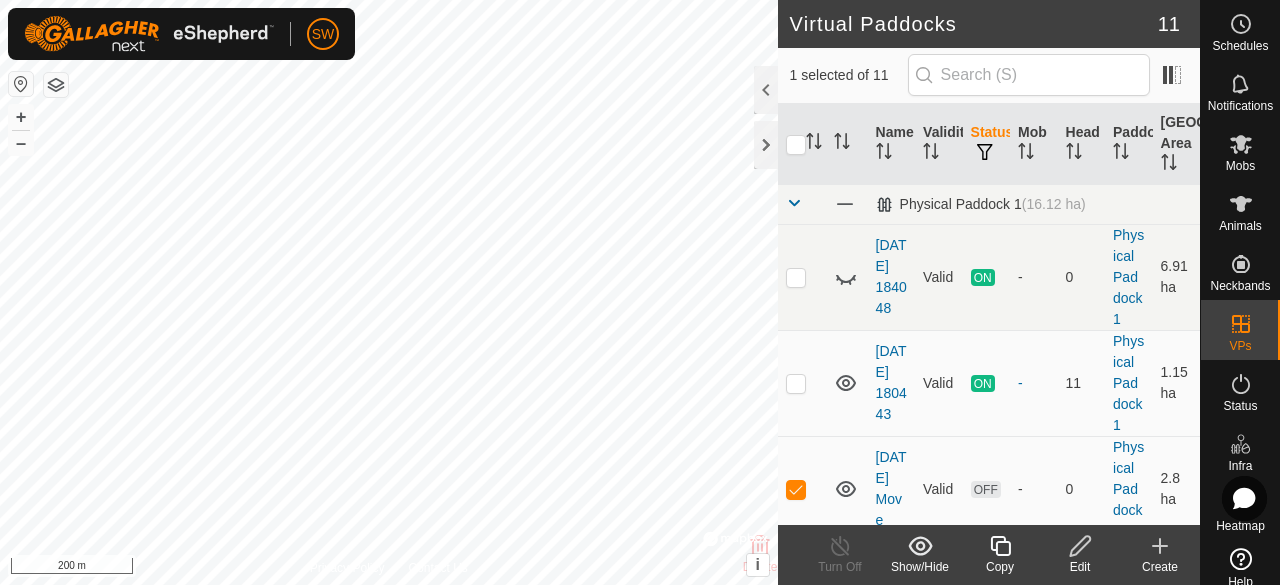 click on "Edit" 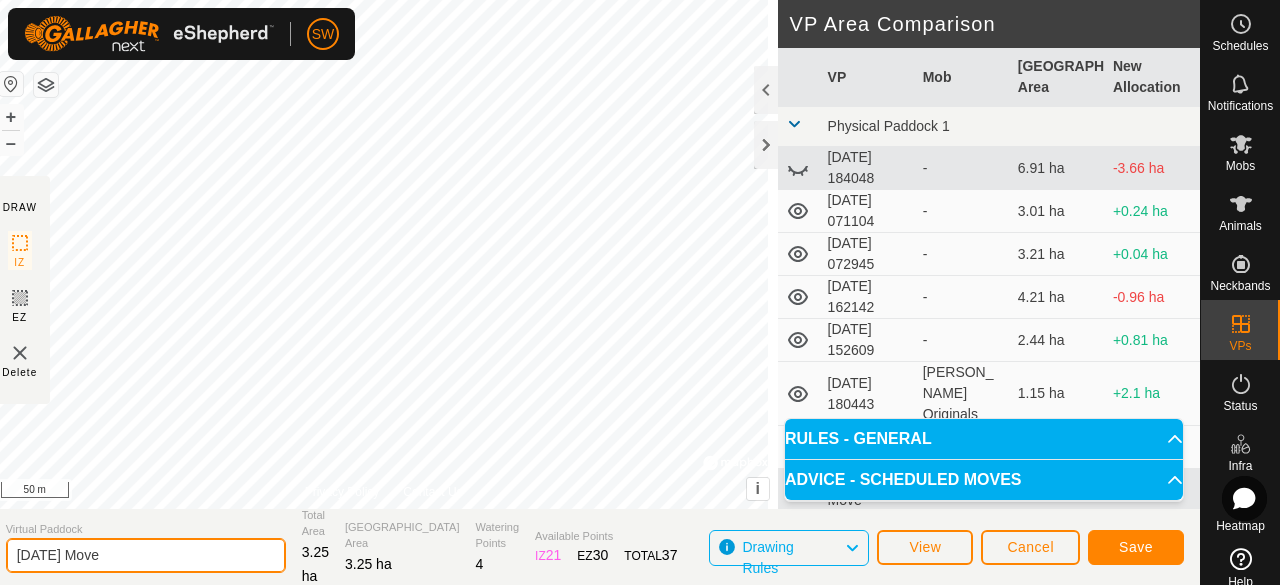 drag, startPoint x: 138, startPoint y: 555, endPoint x: 0, endPoint y: 558, distance: 138.03261 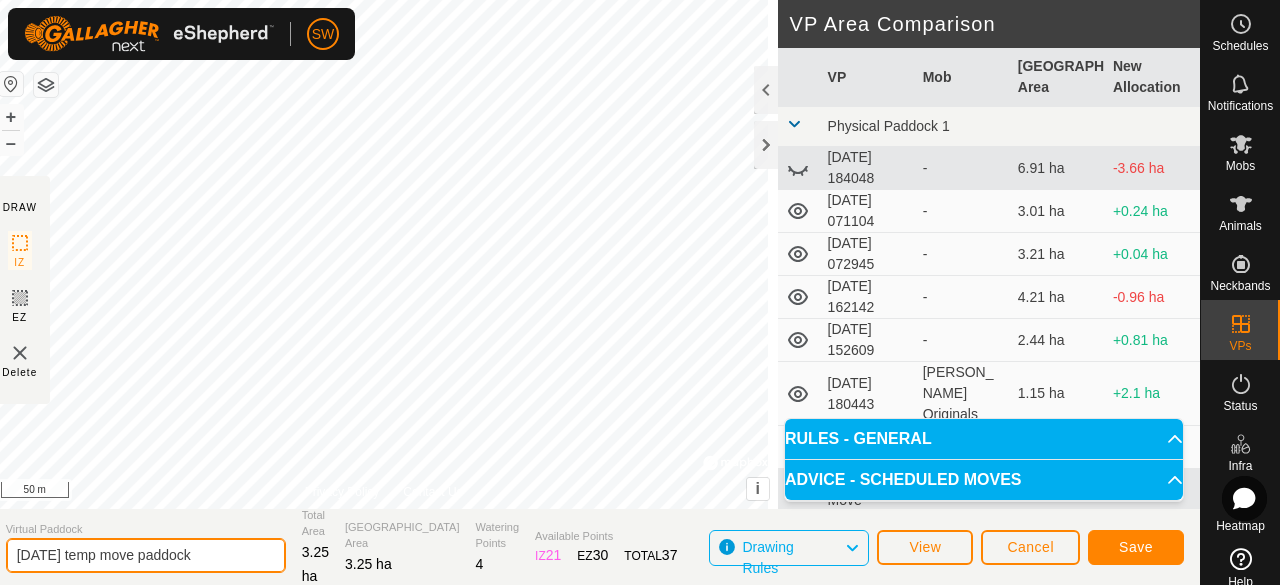 type on "[DATE] temp move paddock" 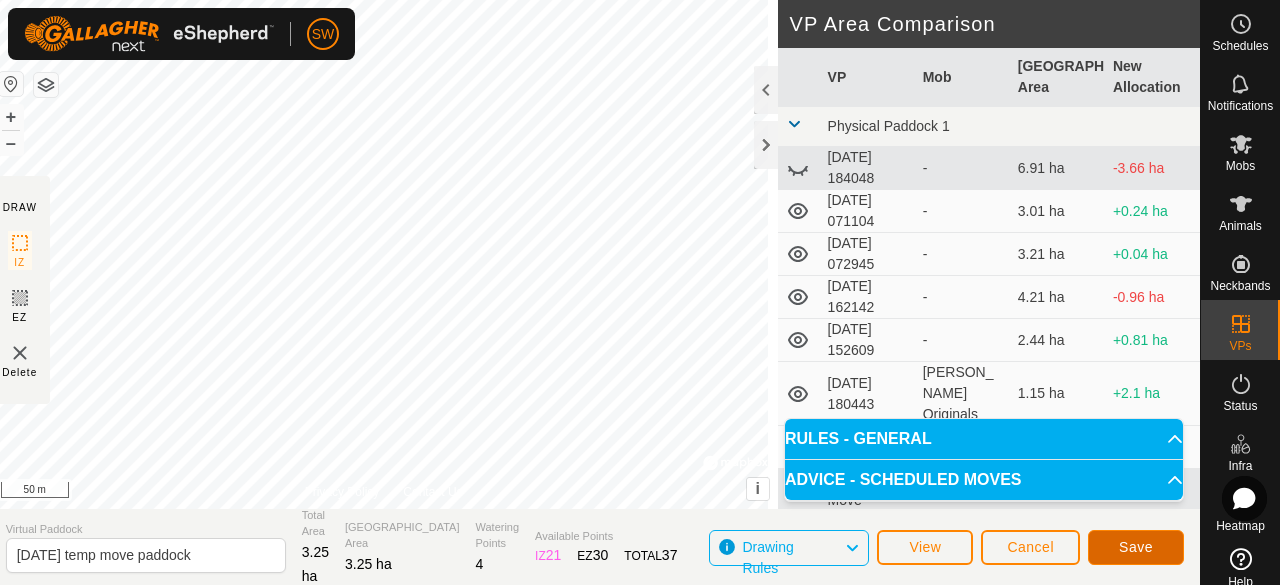 click on "Save" 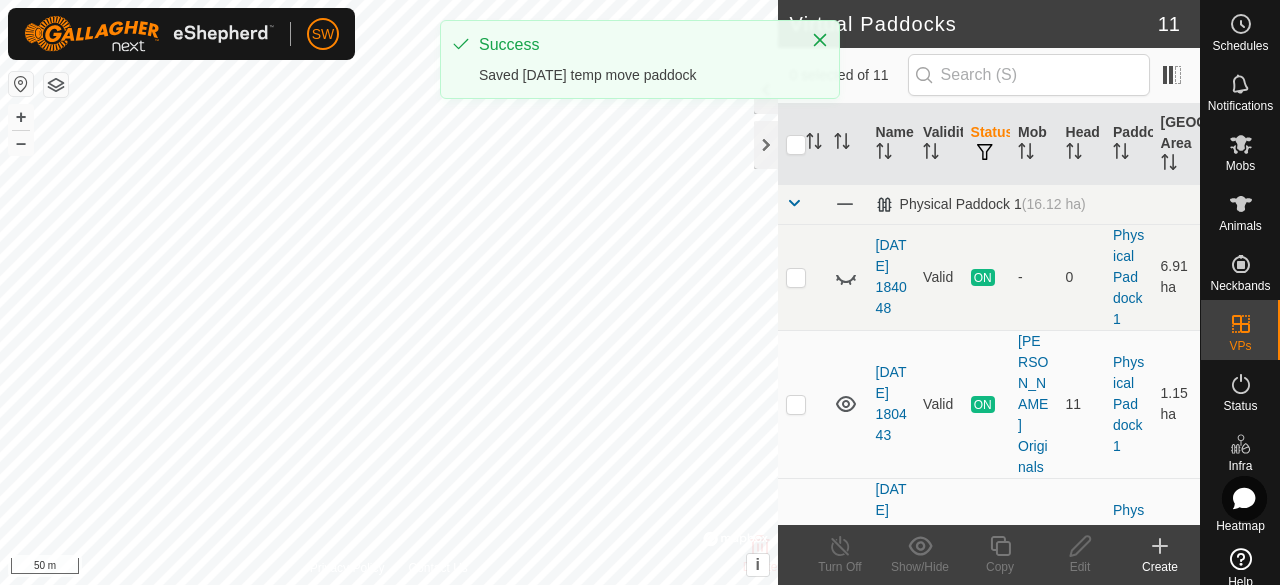 click on "Virtual Paddocks 11 0 selected of 11     Name   Validity   Status   Mob   Head   Paddock   Grazing Area   Physical Paddock 1   (16.12 ha) [DATE] 184048  Valid  ON  -   0   Physical Paddock 1   6.91 ha  [DATE] 180443  Valid  ON  [PERSON_NAME] Originals   11   Physical Paddock 1   1.15 ha  [DATE] temp move paddock  Valid  OFF  -   0   Physical Paddock 1   3.25 ha  [DATE] 071104  Valid  OFF  -   0   Physical Paddock 1   3.01 ha  [DATE] 072945  Valid  OFF  -   0   Physical Paddock 1   3.21 ha  [DATE] 162142  Valid  OFF  -   0   Physical Paddock 1   4.21 ha  [DATE] 152609  Valid  OFF  -   0   Physical Paddock 1   2.44 ha  [DATE] Move  Valid  OFF  -   0   Physical Paddock 1   1.29 ha  [DATE] Move  Valid  OFF  -   0   Physical Paddock 1   1.41 ha  mid July move  Valid  OFF  -   0   Physical Paddock 1   2.7 ha  temp for move  Valid  OFF  -   0   Physical Paddock 1   4.21 ha  Delete  Turn Off   Show/Hide   Copy   Edit   Create  Privacy Policy Contact Us + – ⇧ i ©  Mapbox , ©  OpenStreetMap" 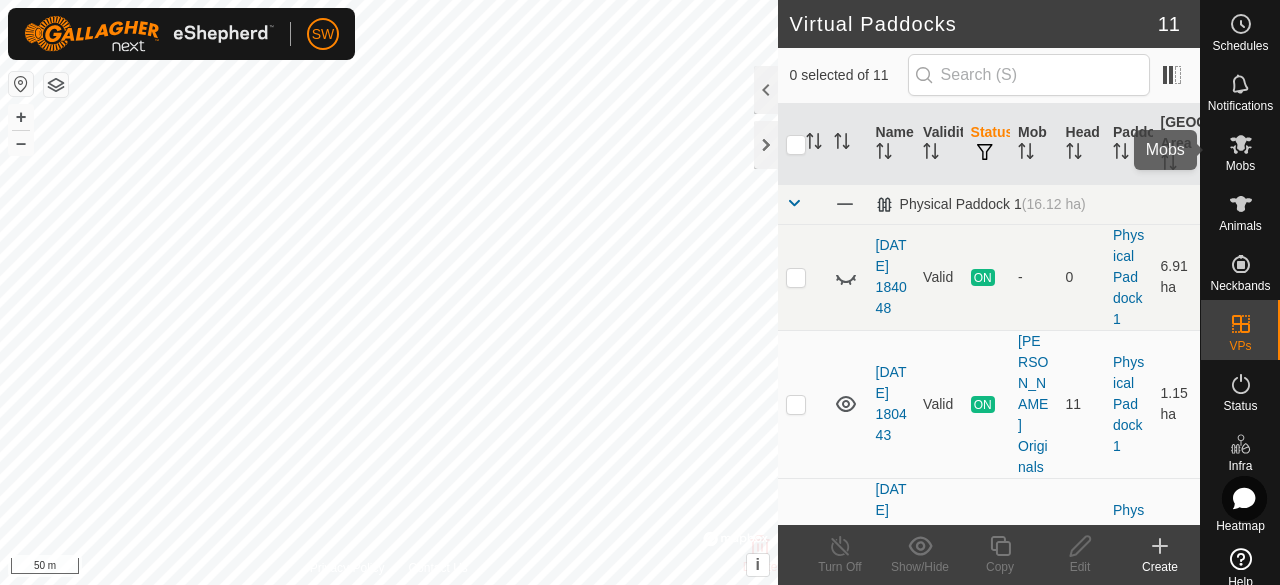 click at bounding box center (1241, 144) 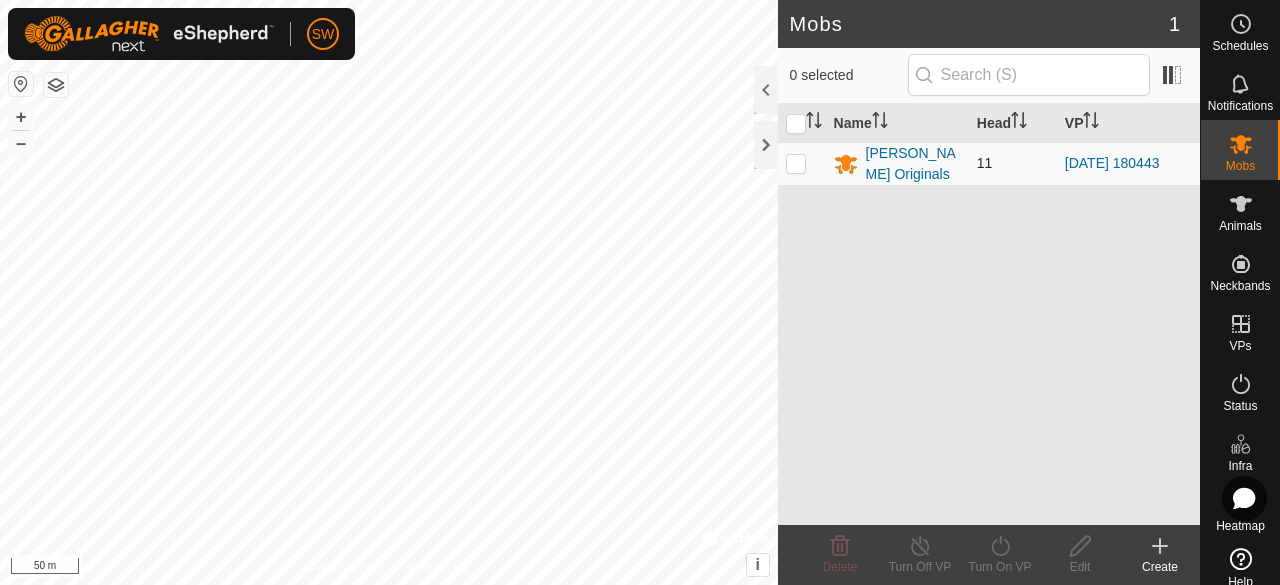 click at bounding box center [796, 163] 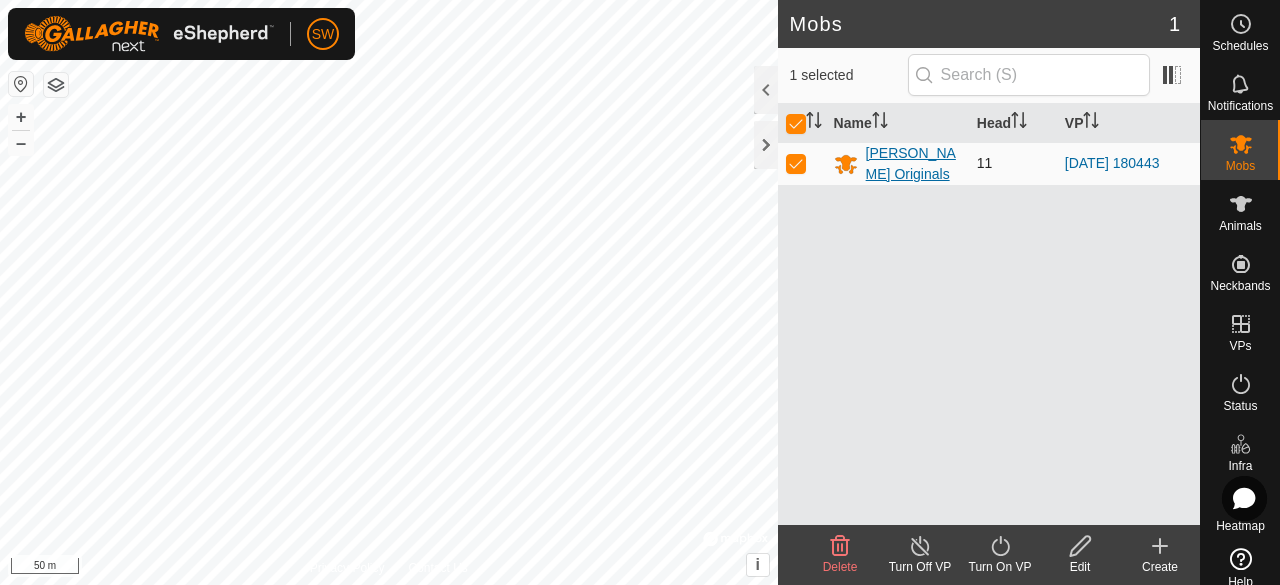 click on "[PERSON_NAME] Originals" at bounding box center [913, 164] 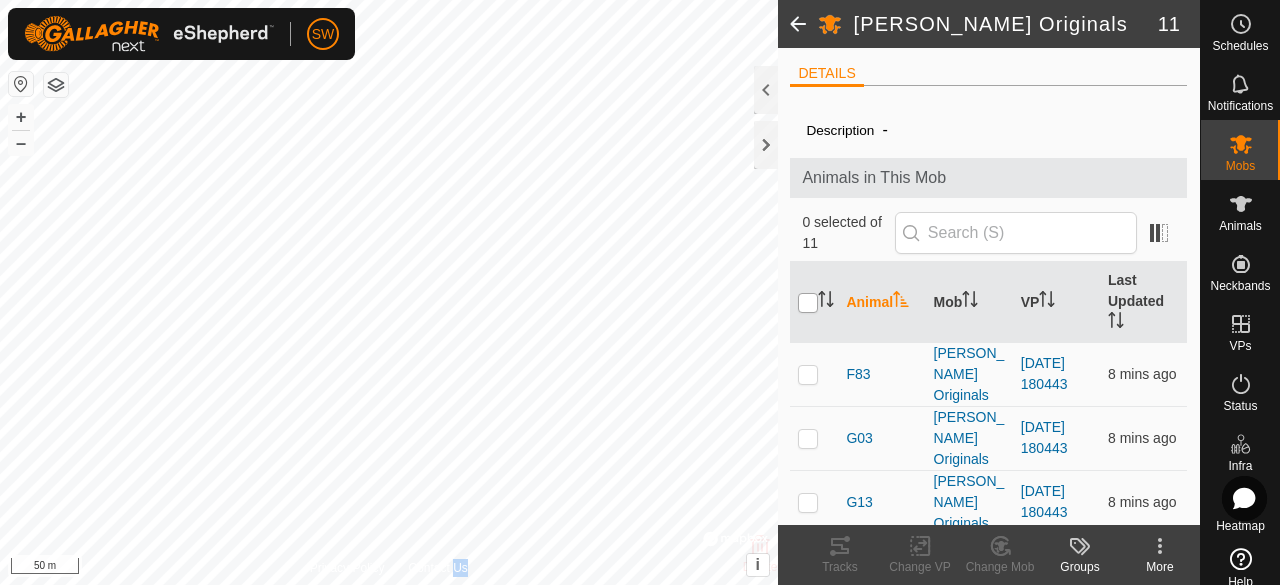 click at bounding box center [808, 303] 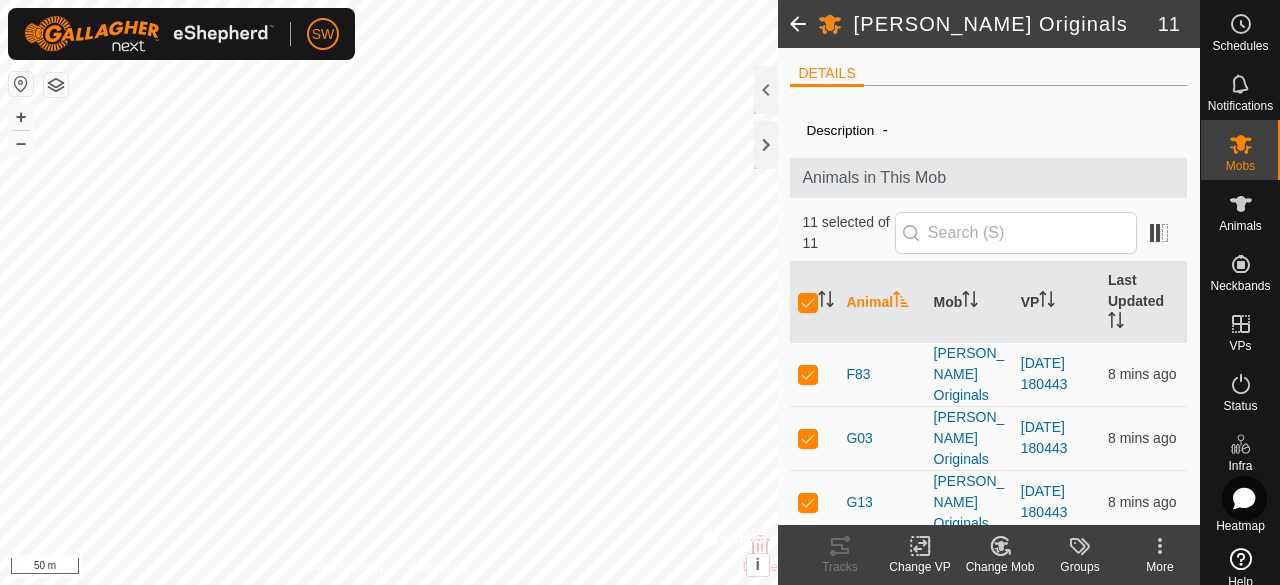 click 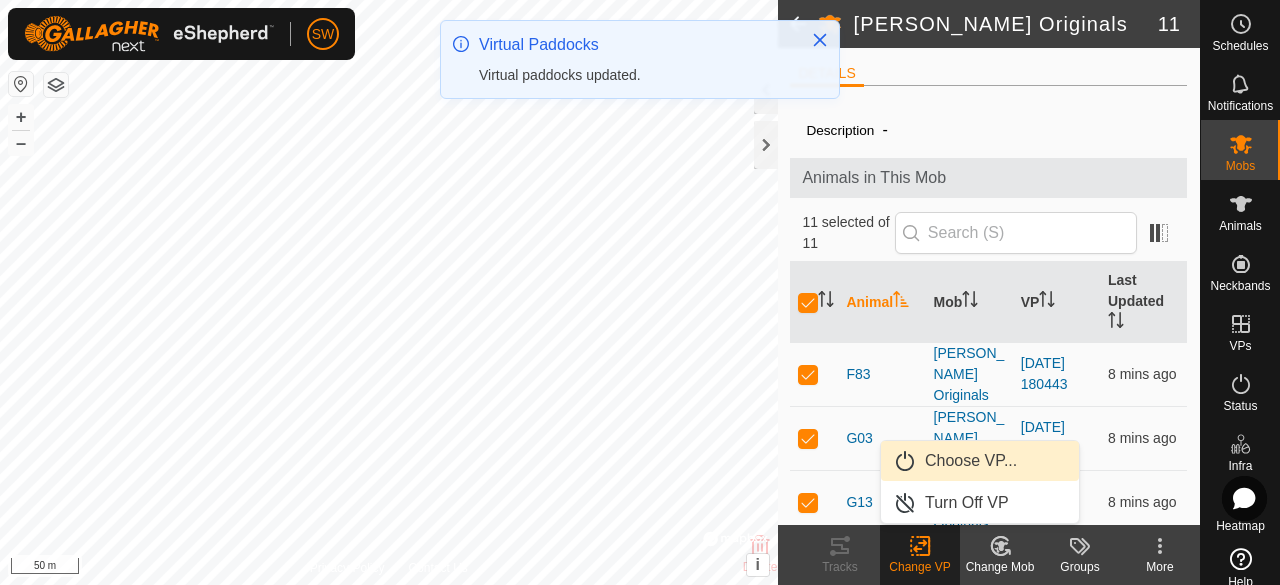 click on "Choose VP..." at bounding box center (980, 461) 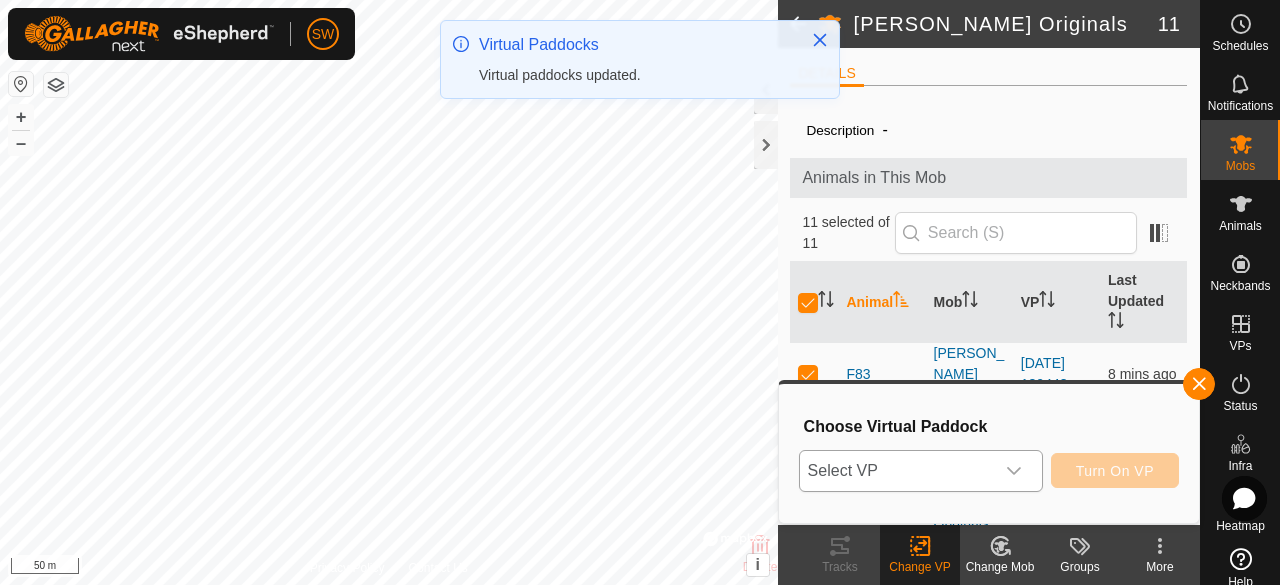 click on "Select VP" at bounding box center (897, 471) 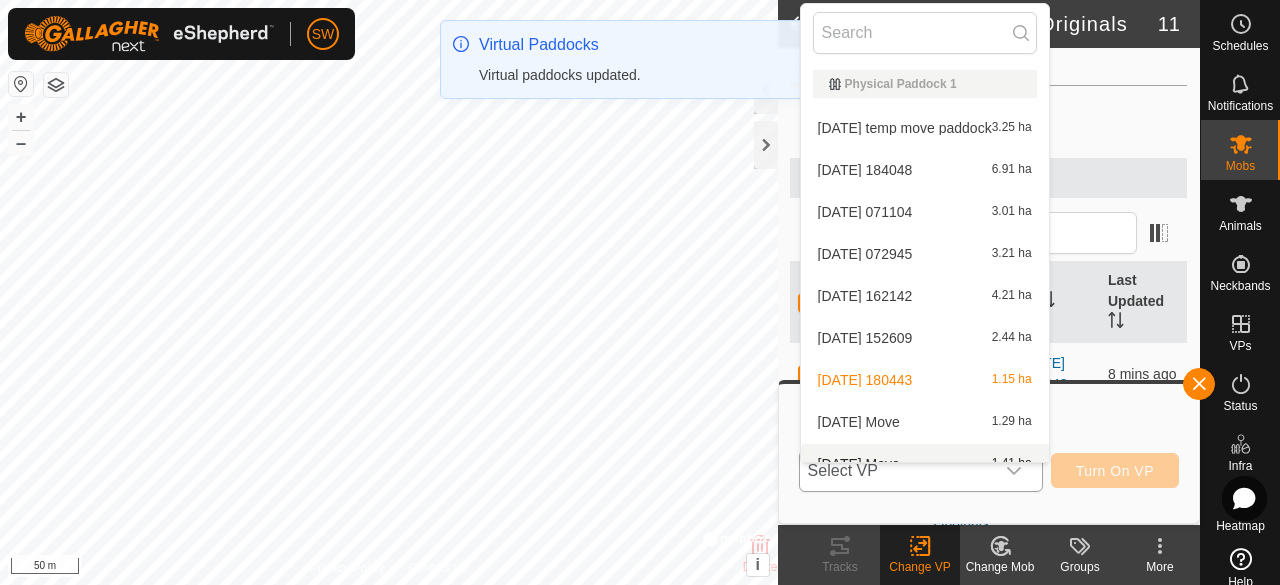 scroll, scrollTop: 22, scrollLeft: 0, axis: vertical 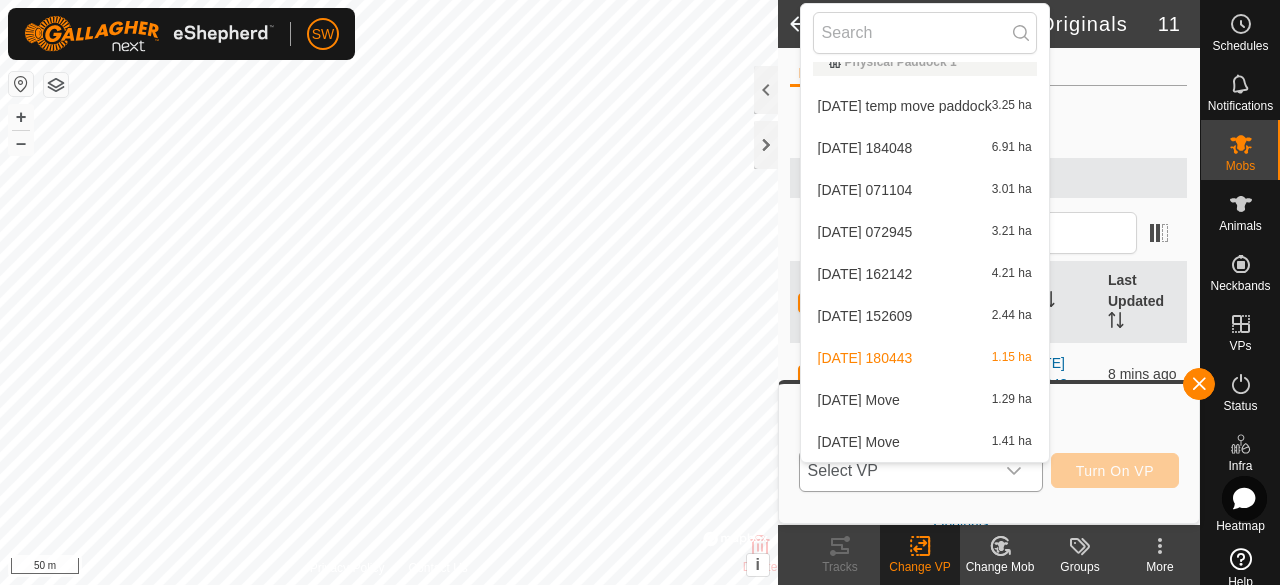 click on "[DATE] temp move paddock  3.25 ha" at bounding box center [925, 106] 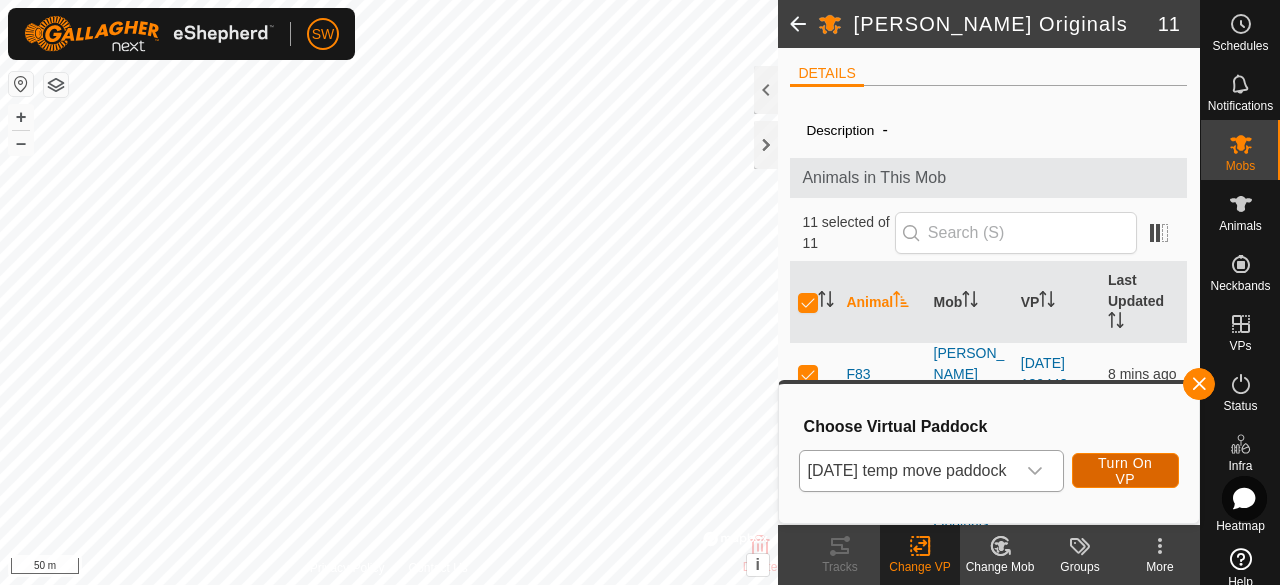 click on "Turn On VP" at bounding box center (1125, 471) 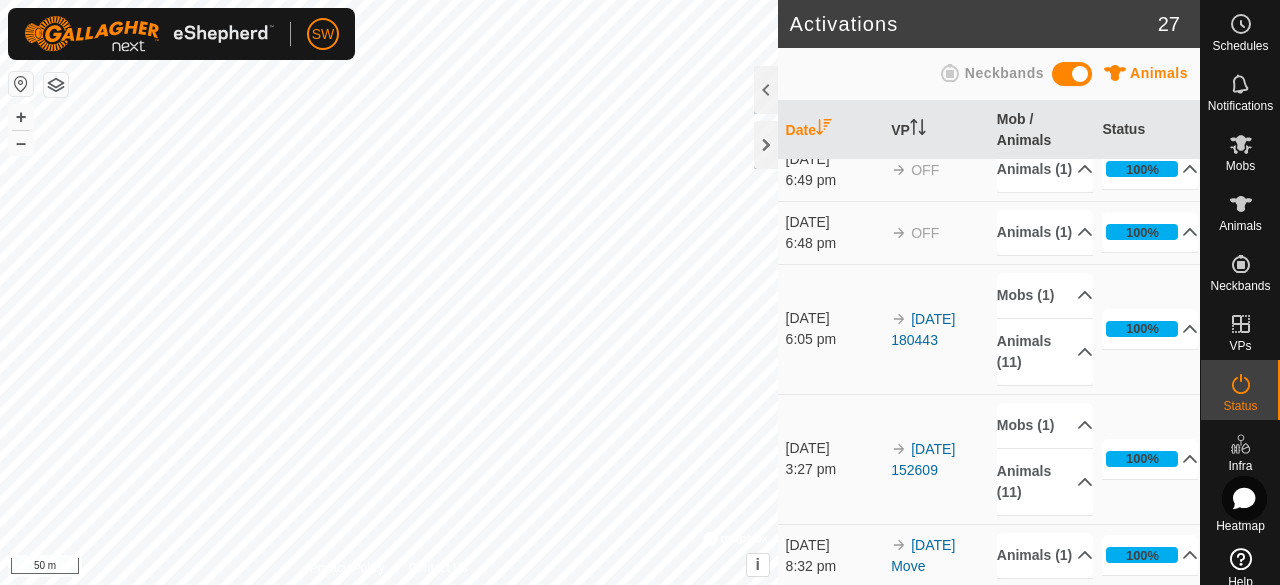 scroll, scrollTop: 0, scrollLeft: 0, axis: both 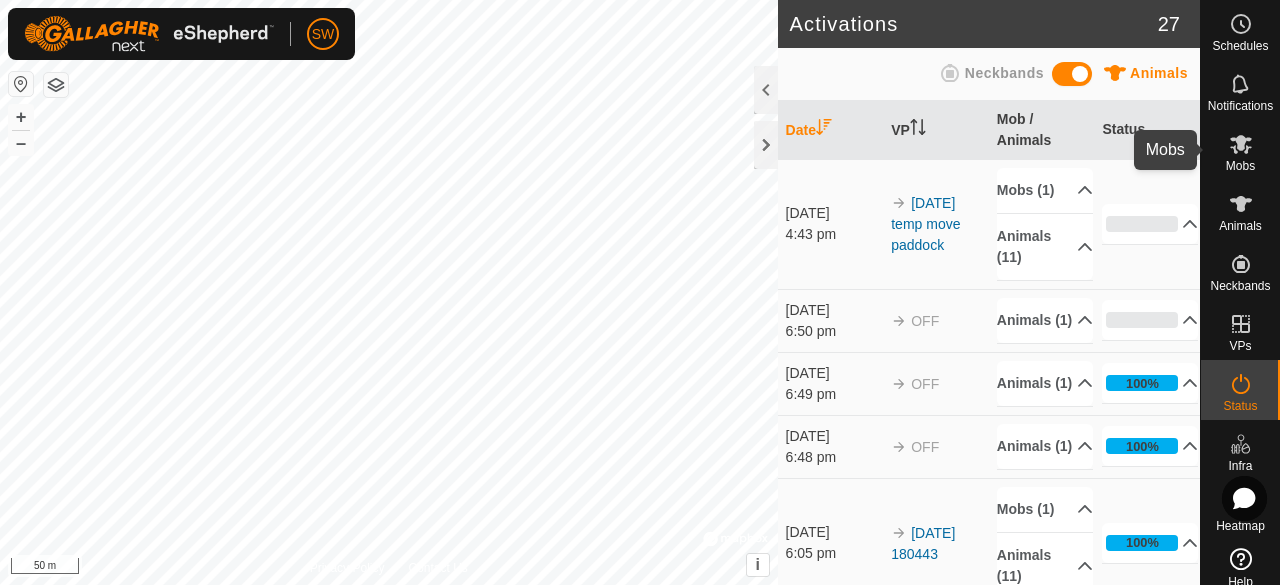 click 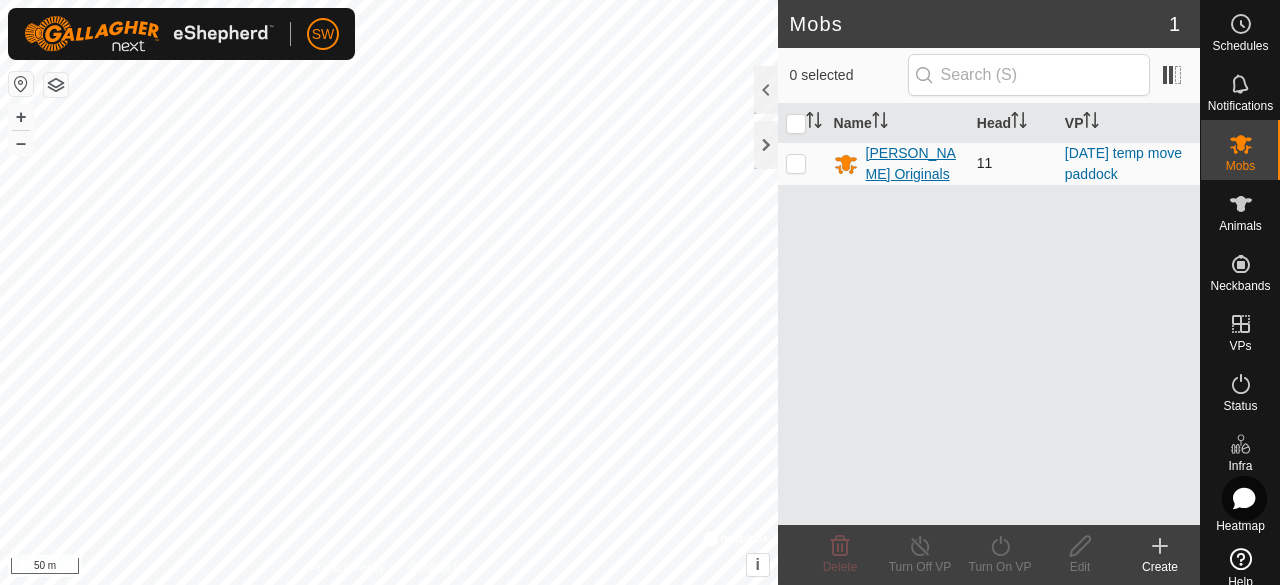 click on "[PERSON_NAME] Originals" at bounding box center [913, 164] 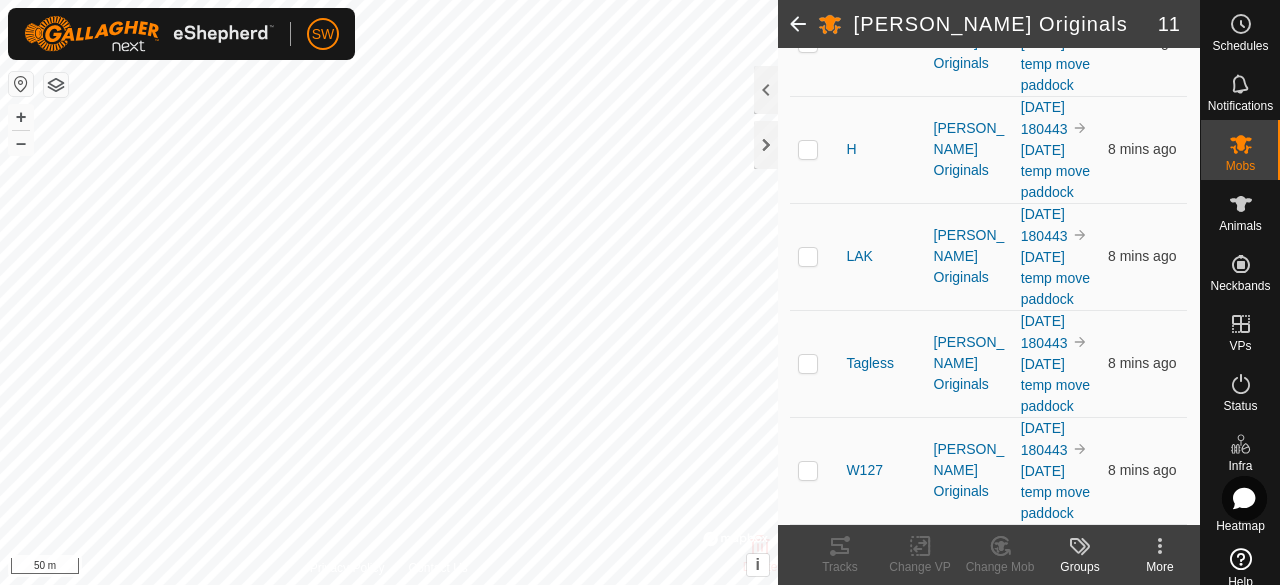 scroll, scrollTop: 0, scrollLeft: 0, axis: both 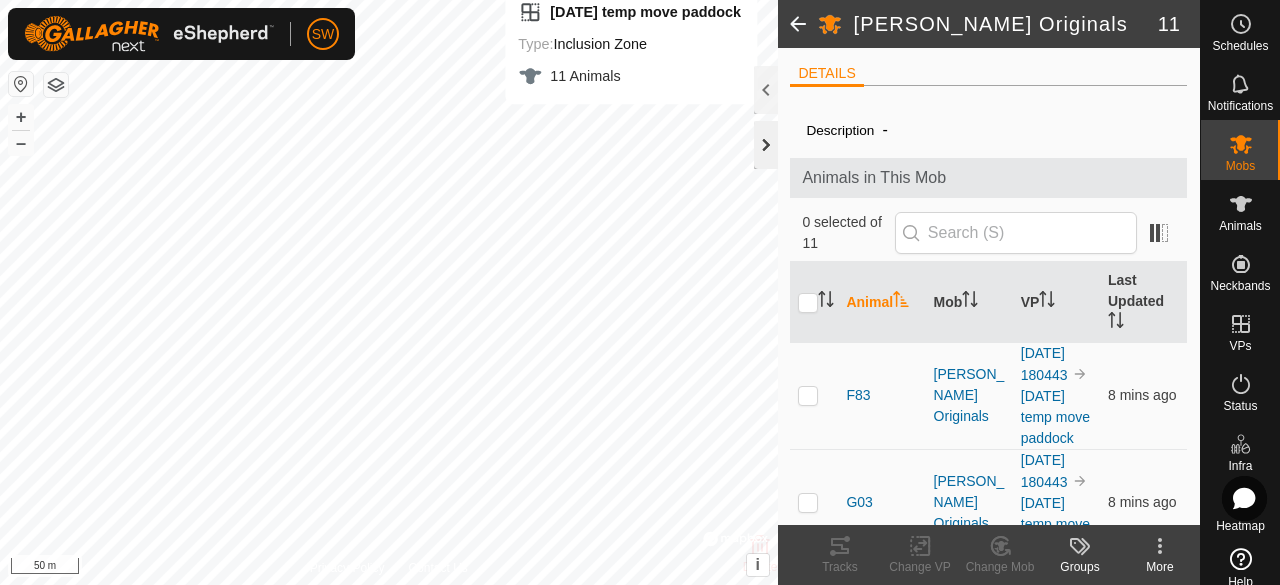 click 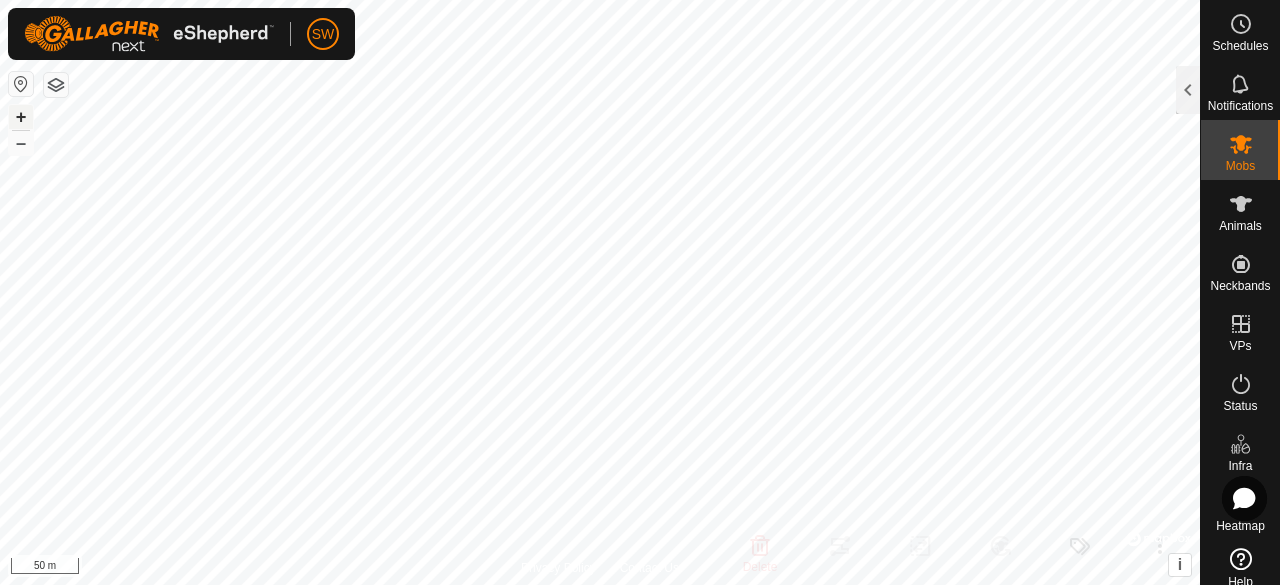 click on "+" at bounding box center (21, 117) 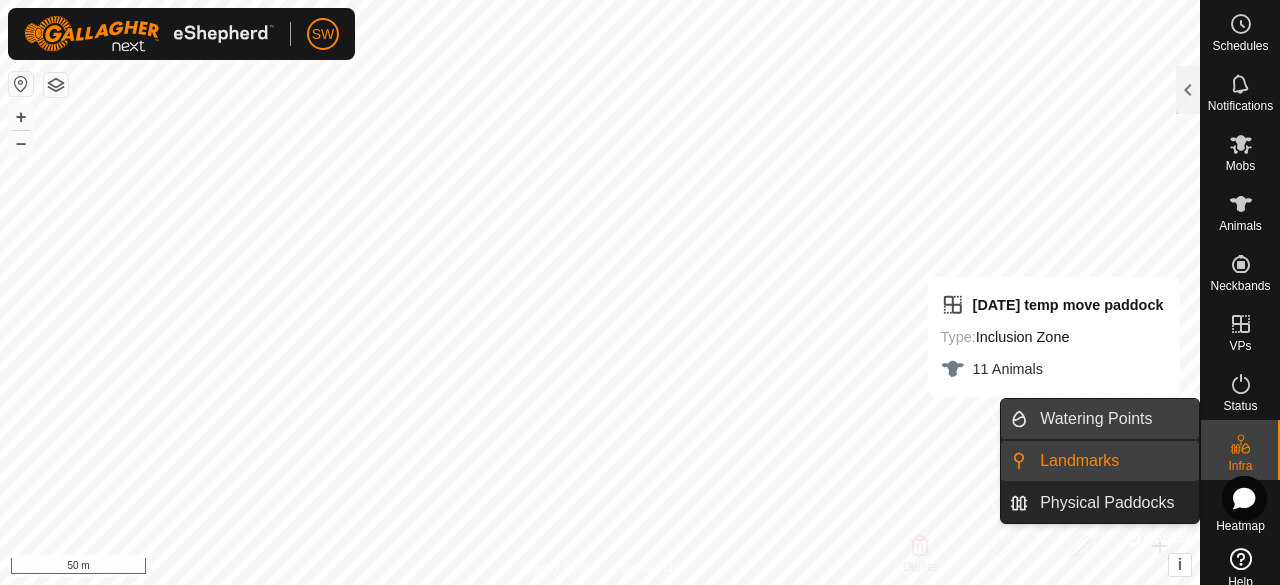 click on "Watering Points" at bounding box center (1113, 419) 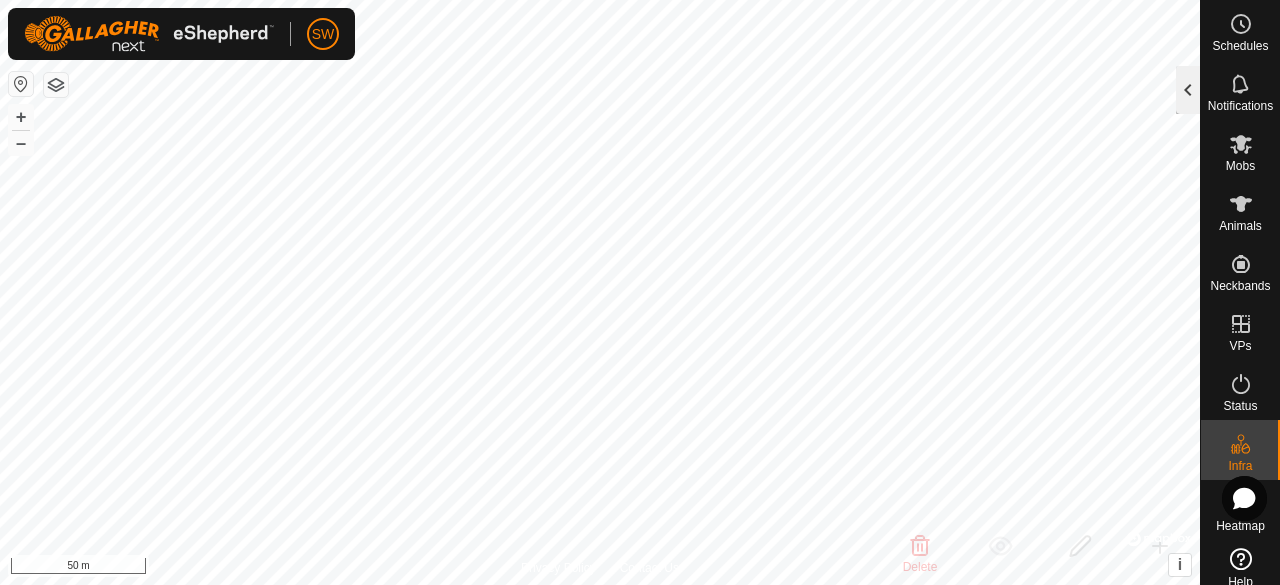 click 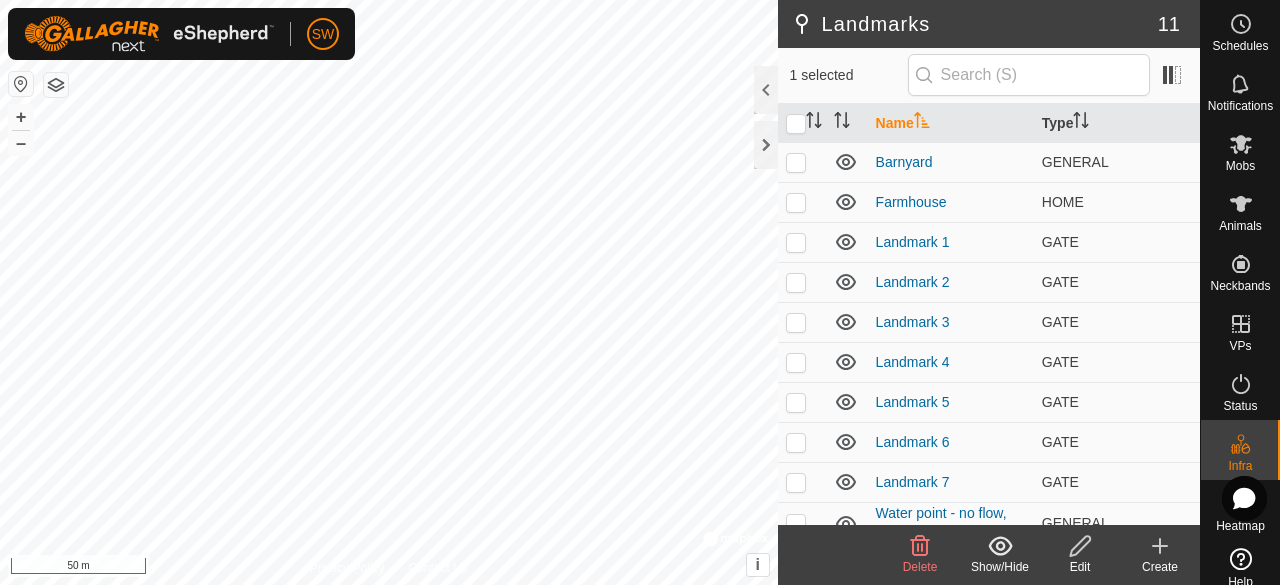 click 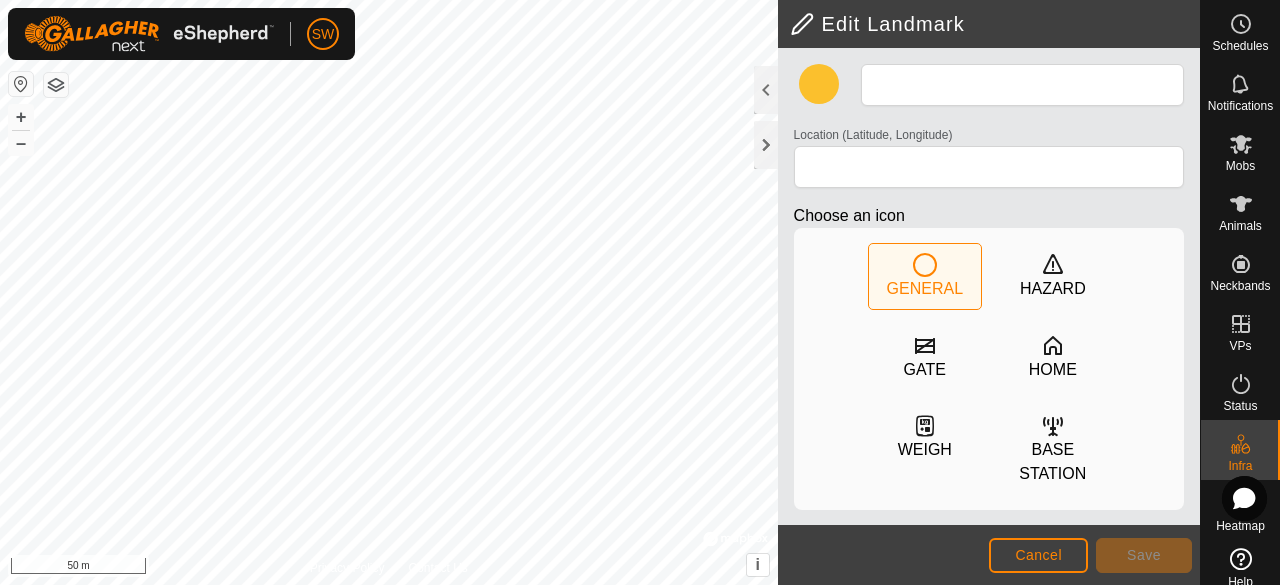 type on "Water point 2" 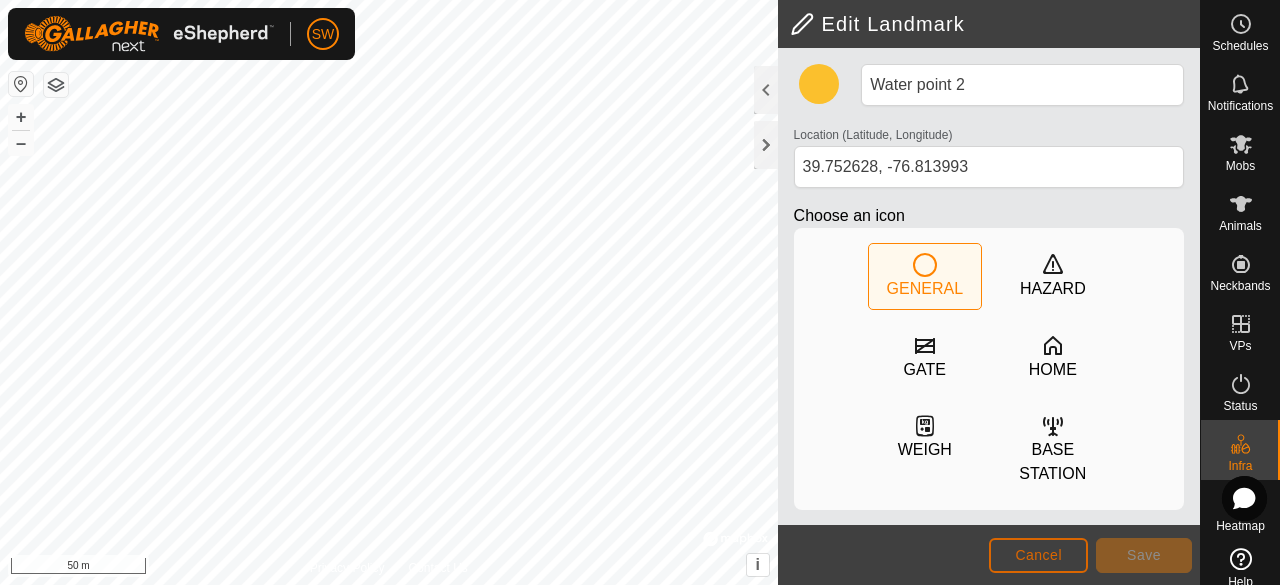 click on "Cancel" 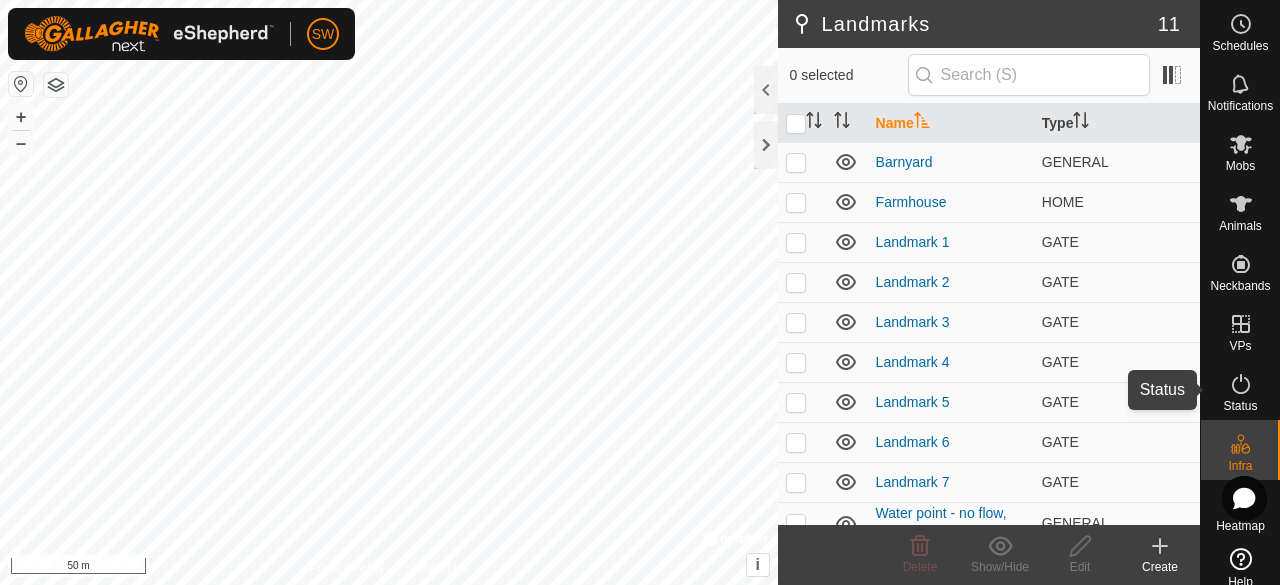 scroll, scrollTop: 30, scrollLeft: 0, axis: vertical 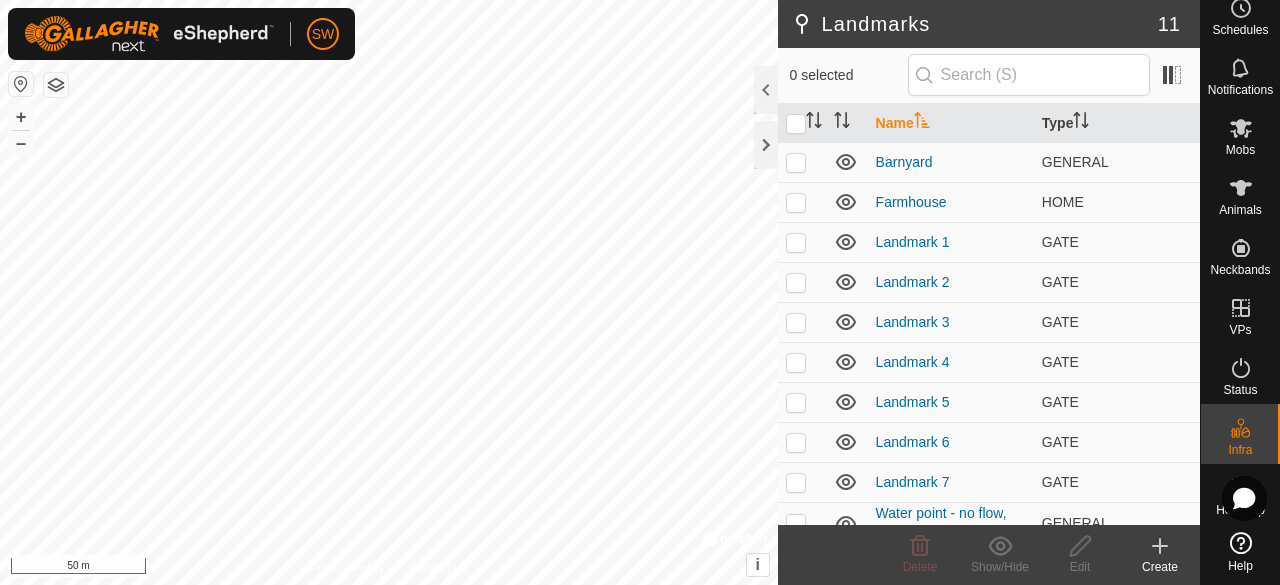 click 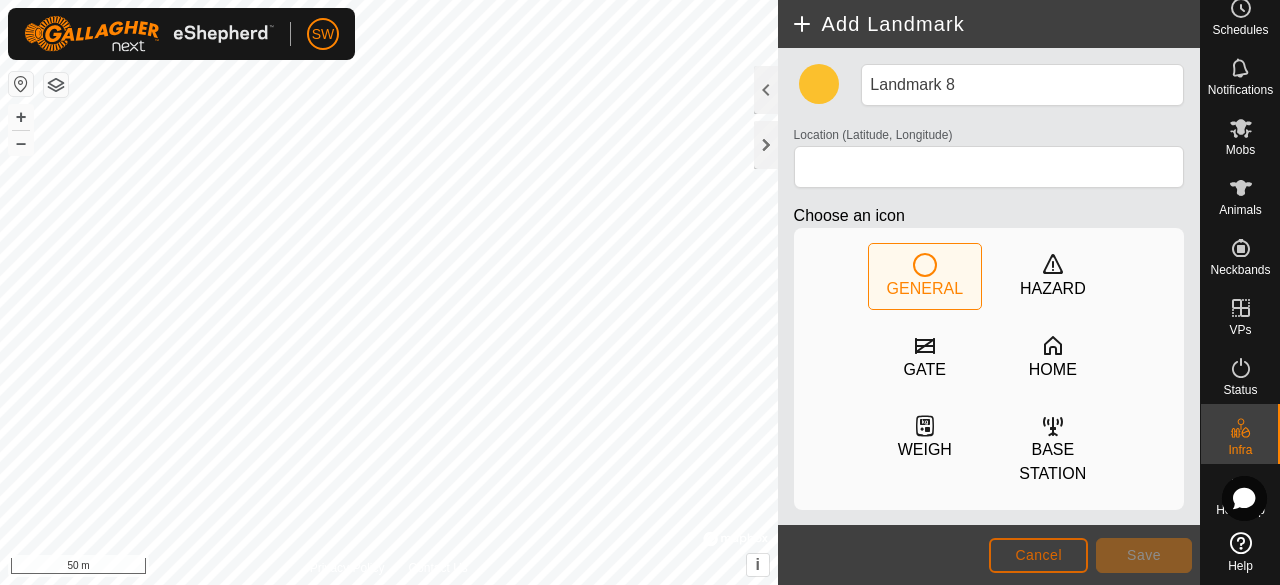click on "Cancel" 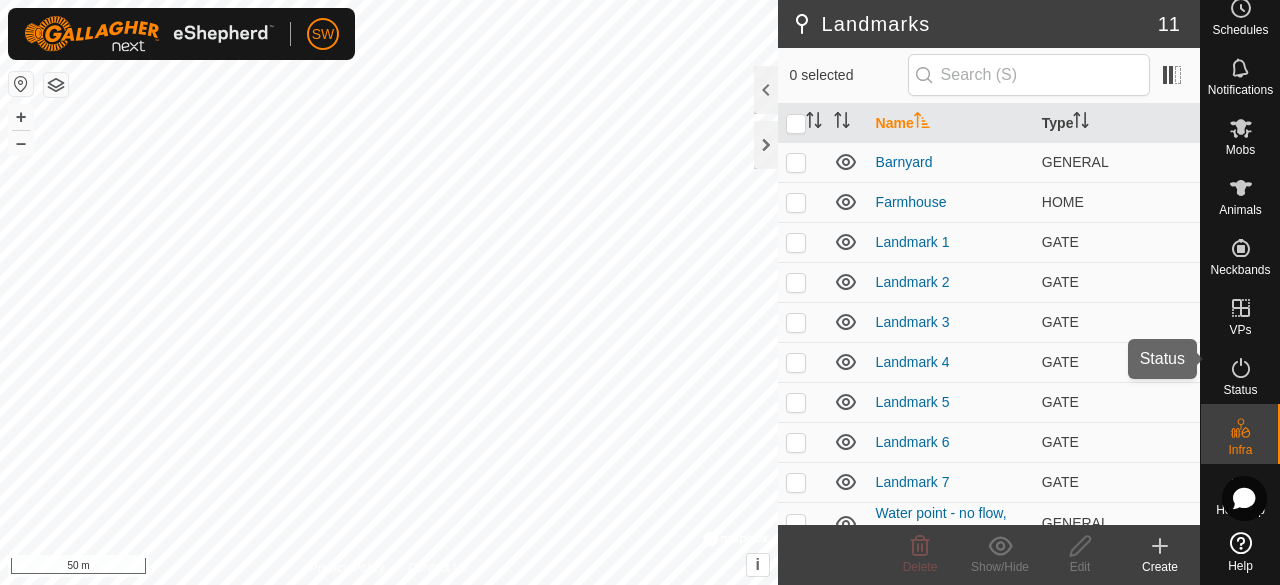 click on "Status" at bounding box center [1240, 374] 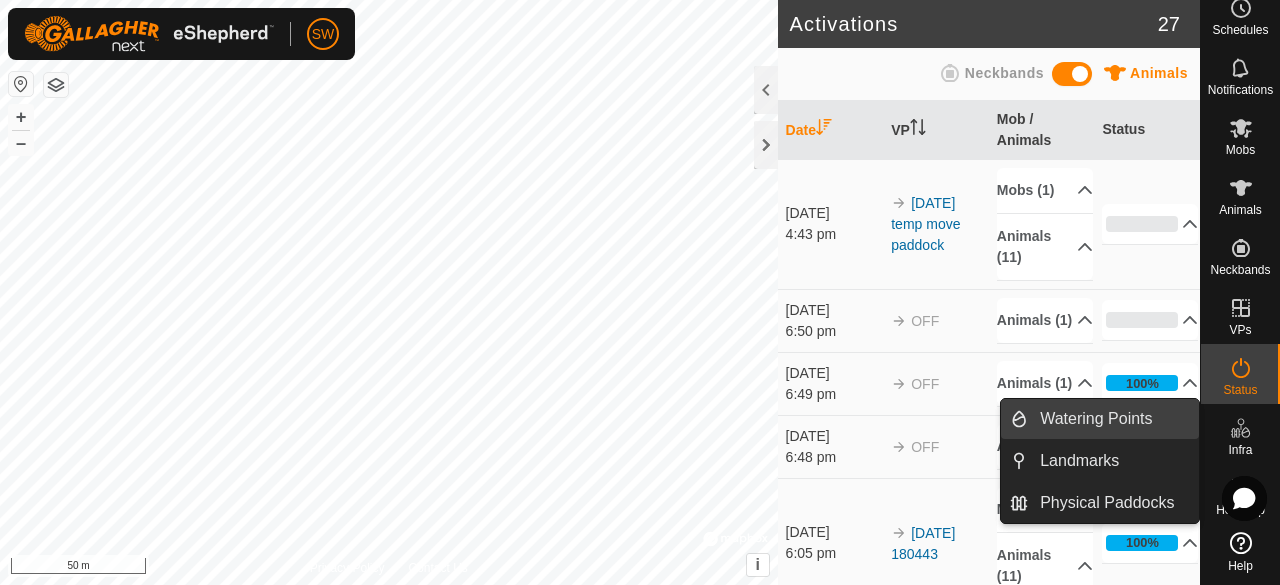 click on "Watering Points" at bounding box center (1096, 419) 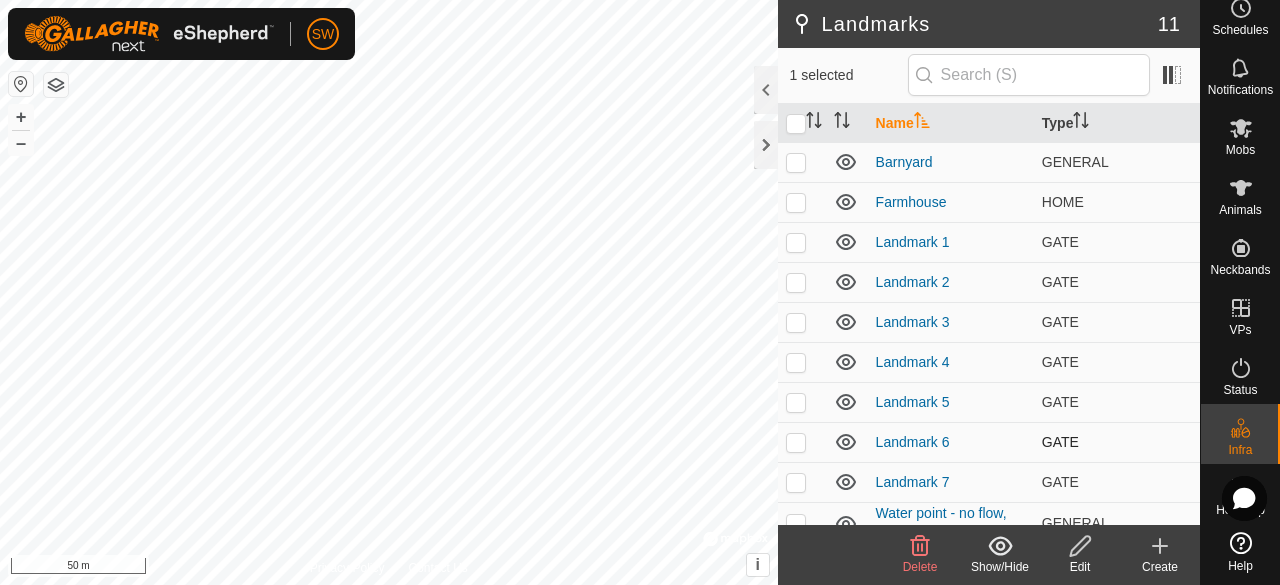 scroll, scrollTop: 58, scrollLeft: 0, axis: vertical 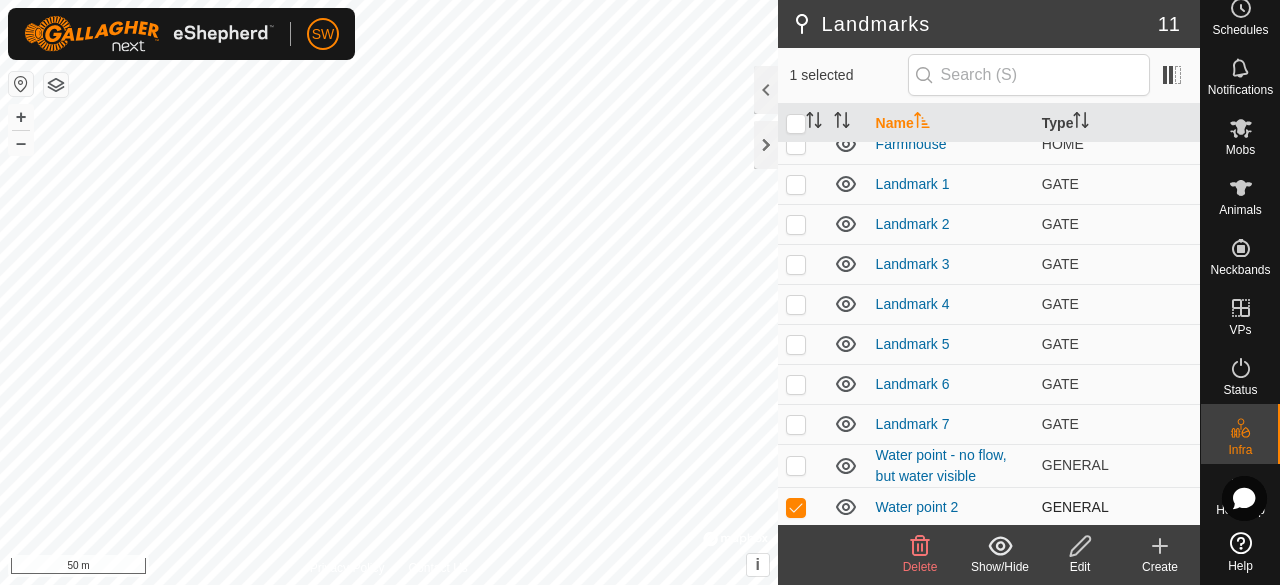 click at bounding box center (796, 507) 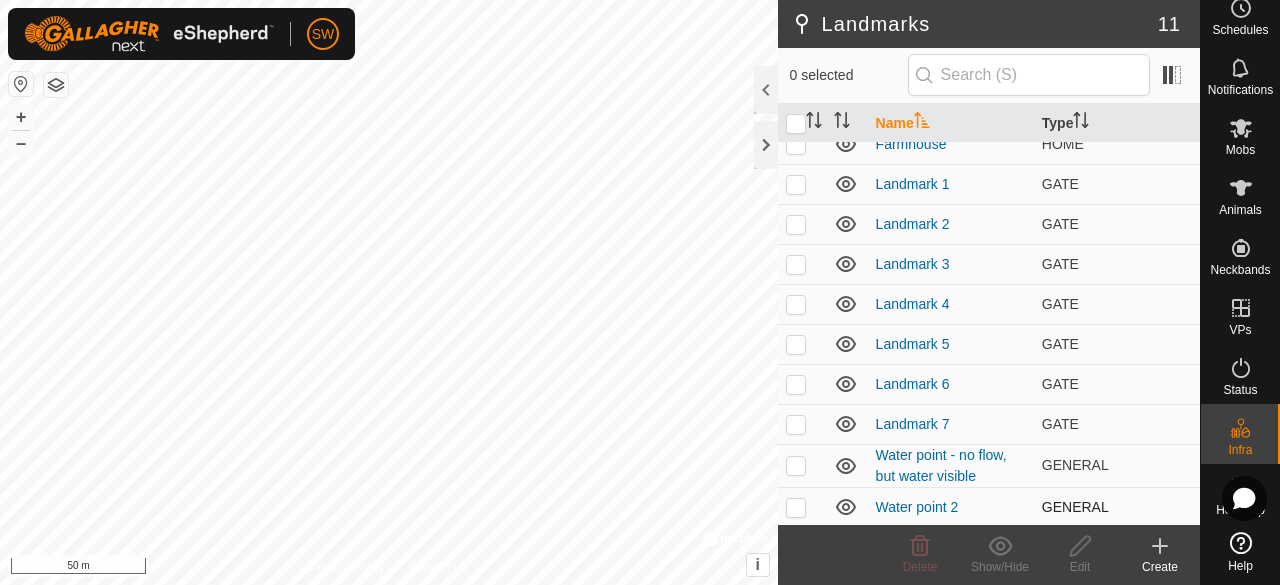 click at bounding box center (796, 507) 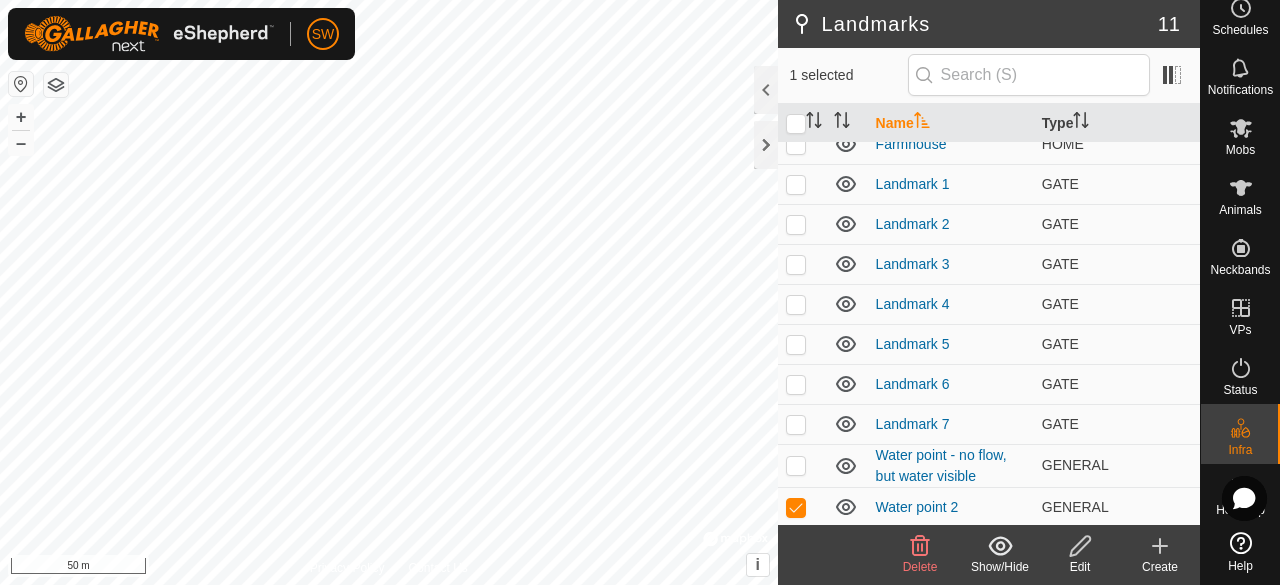 click 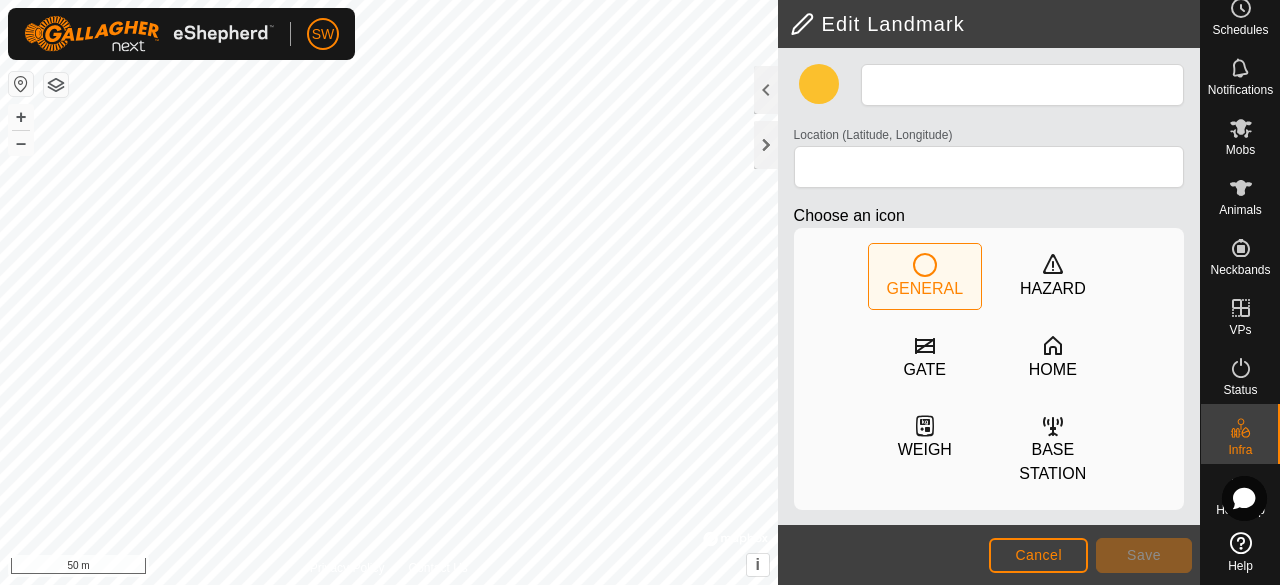 type on "Water point 2" 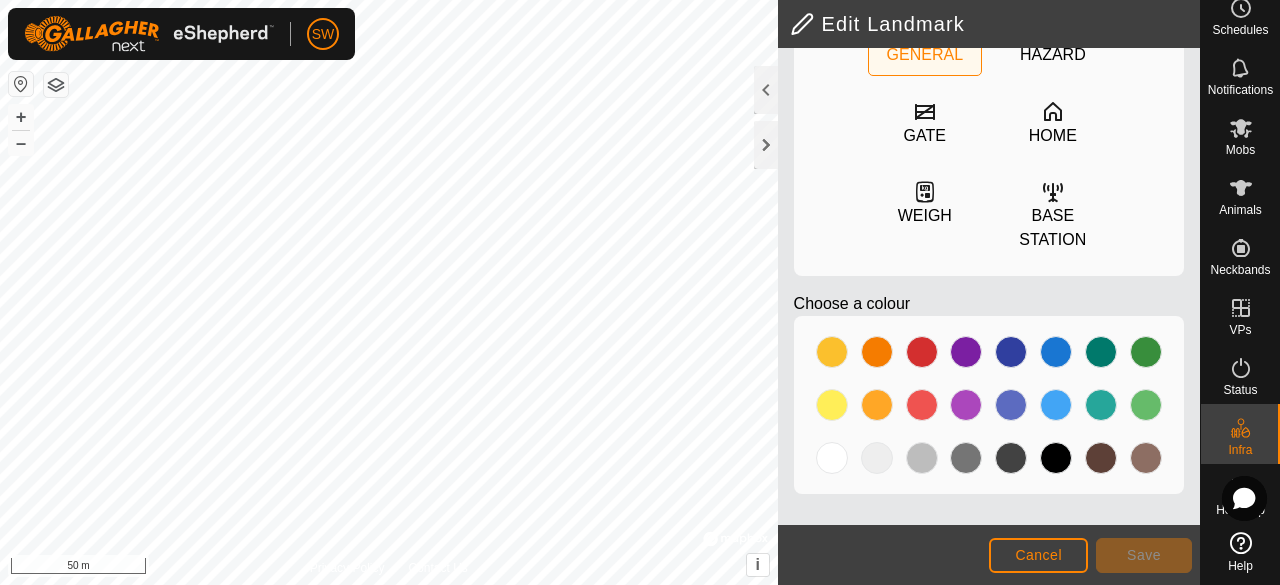 scroll, scrollTop: 0, scrollLeft: 0, axis: both 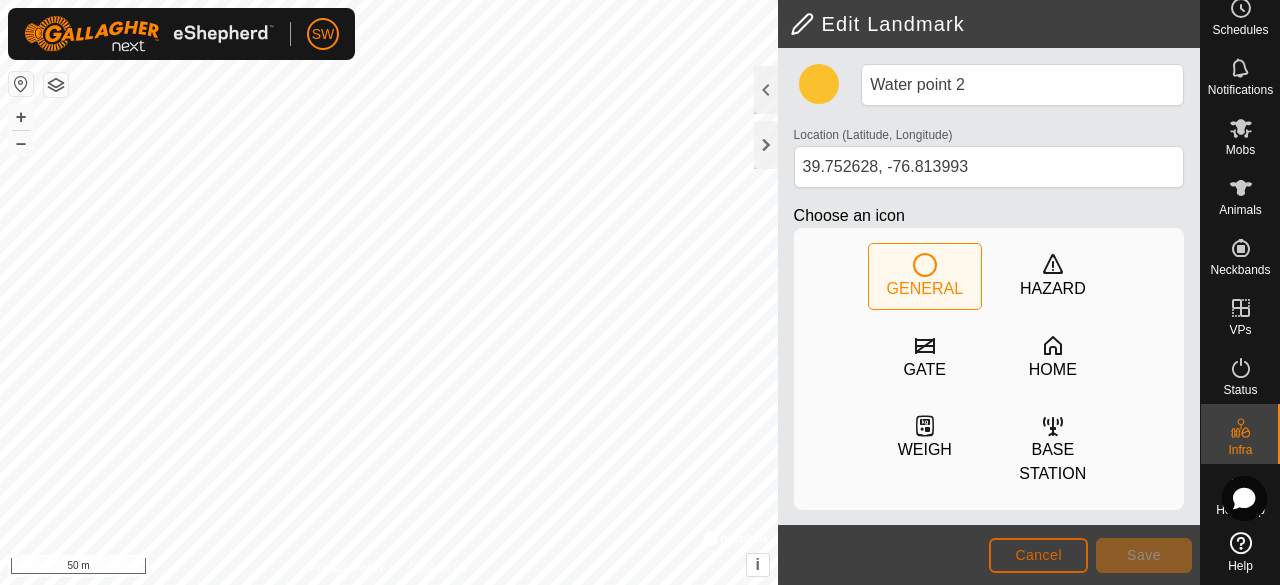 click on "Cancel" 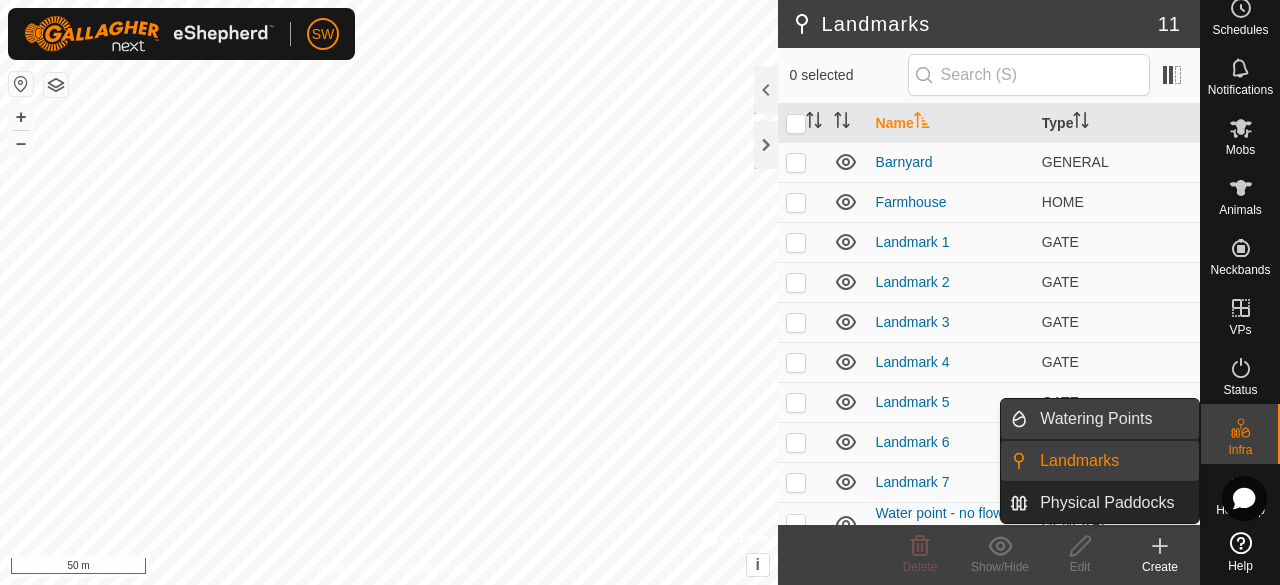 click on "Watering Points" at bounding box center (1113, 419) 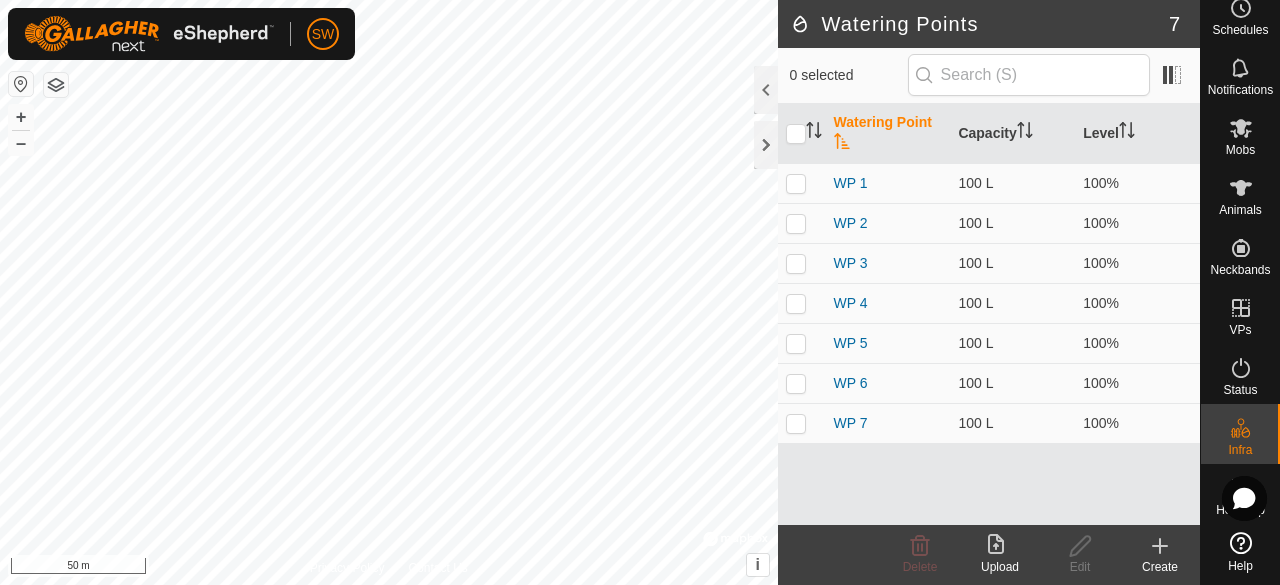 click 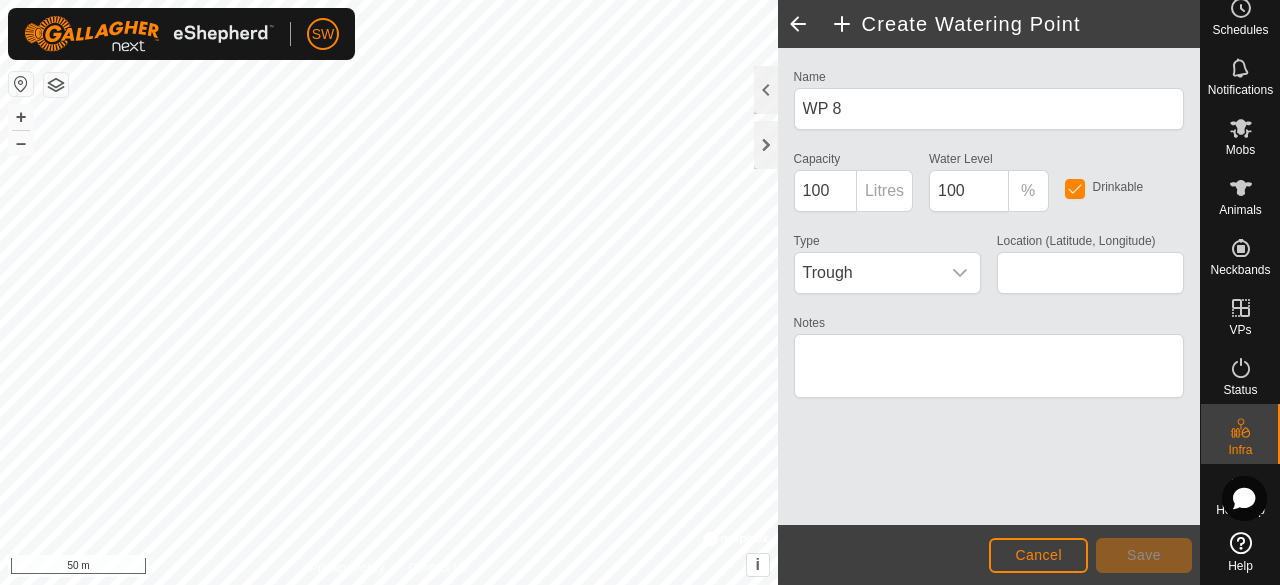 type on "39.752627, -76.813998" 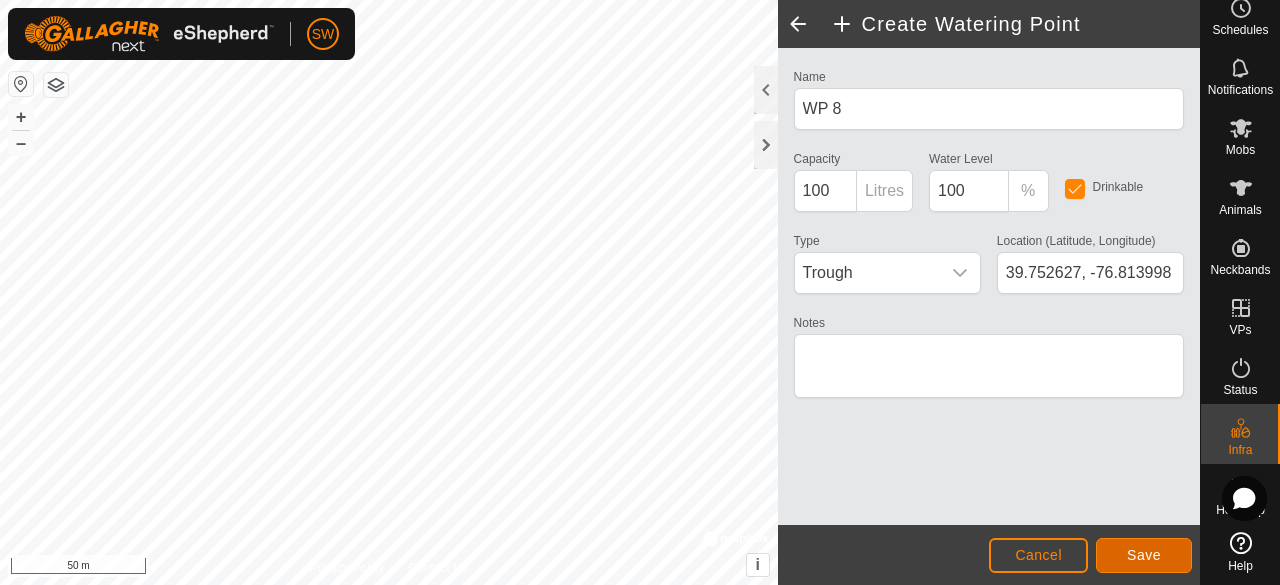click on "Save" 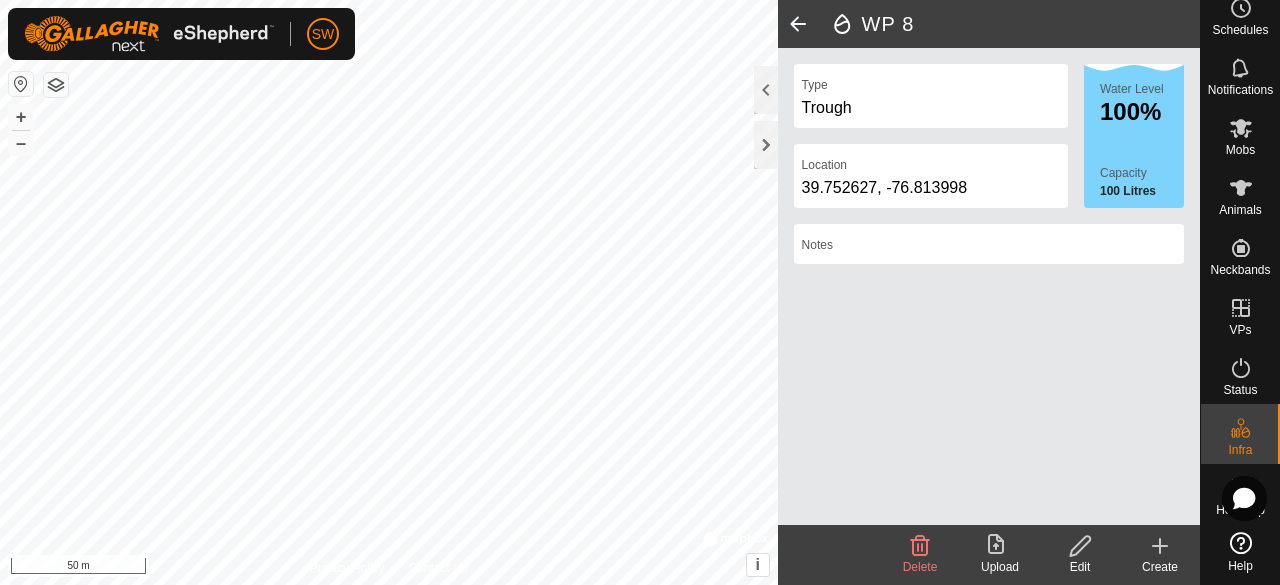 click 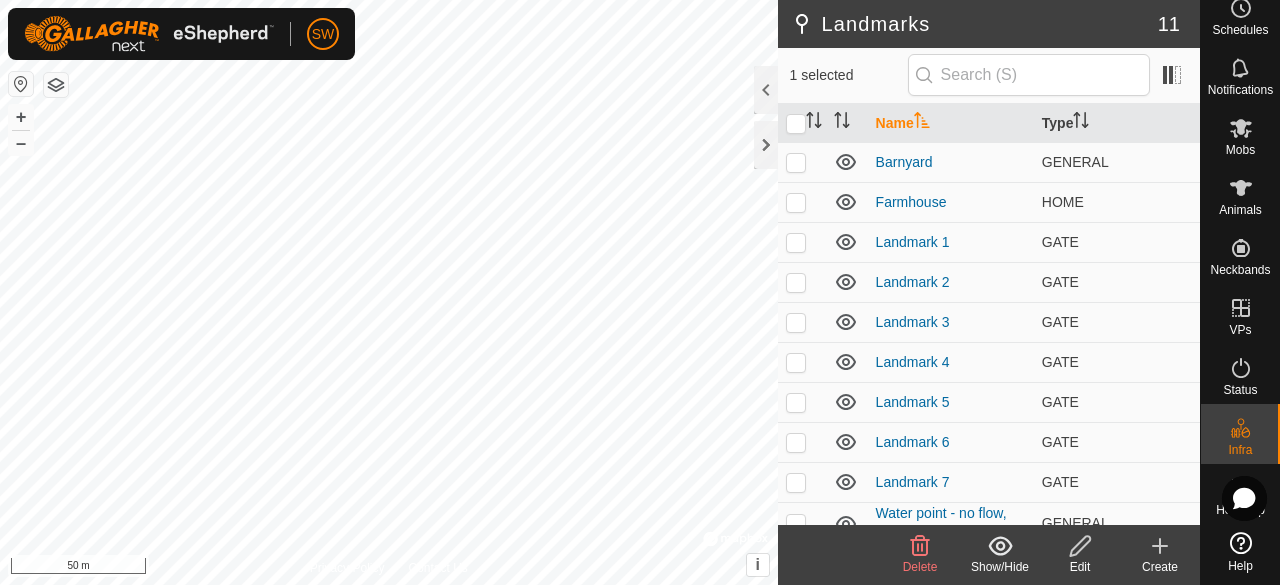 click 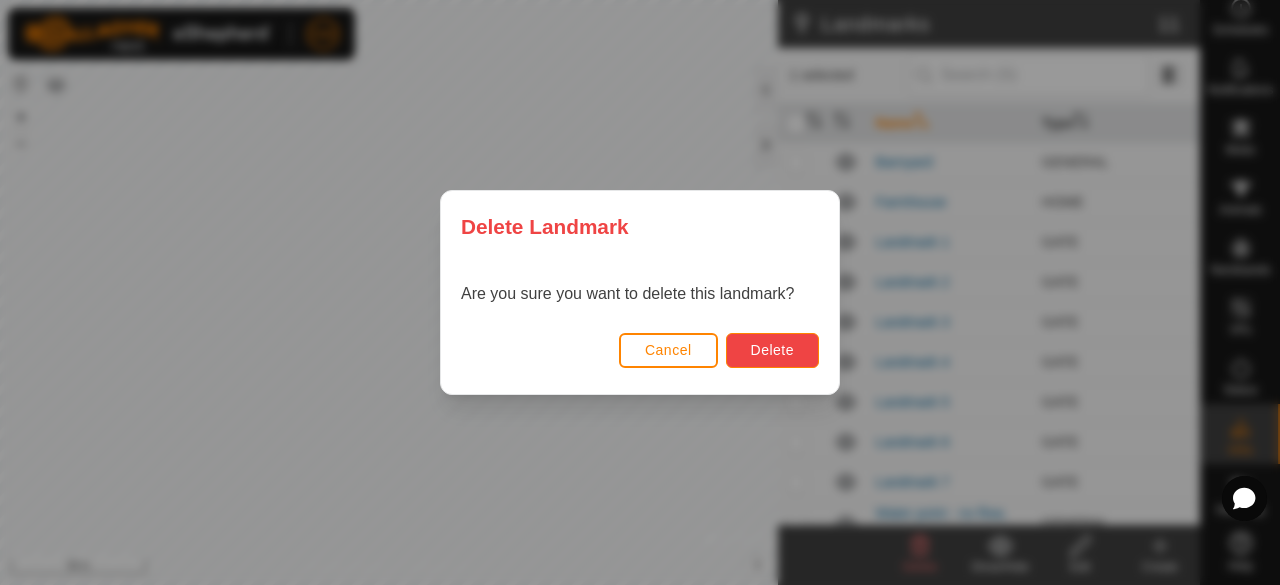 click on "Delete" at bounding box center (772, 350) 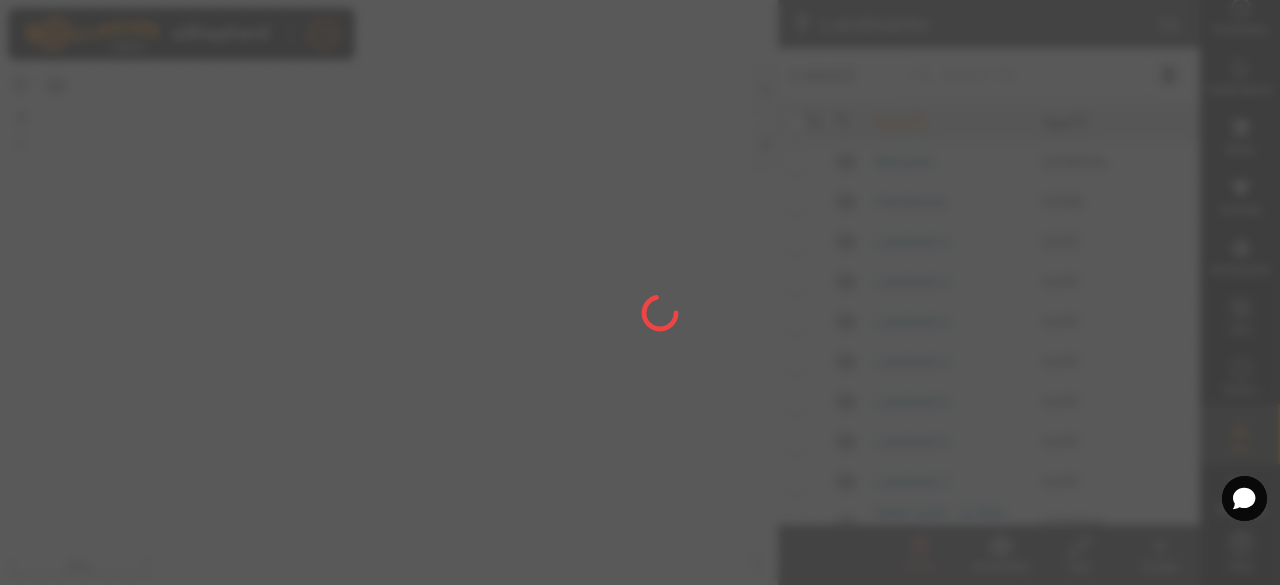 checkbox on "false" 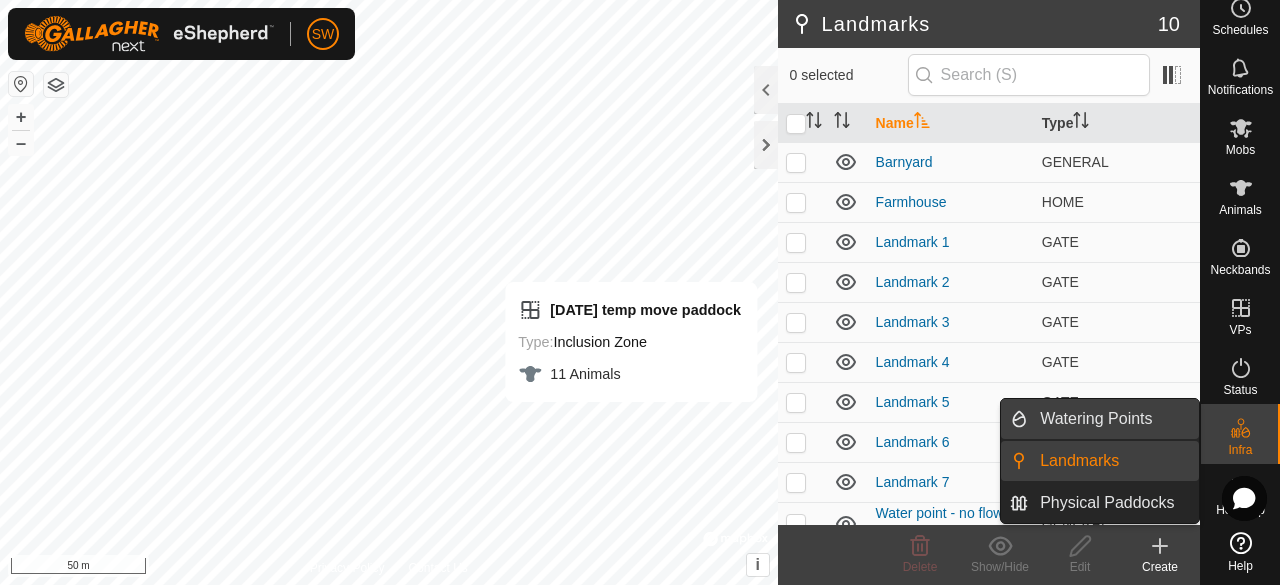 click on "Watering Points" at bounding box center [1113, 419] 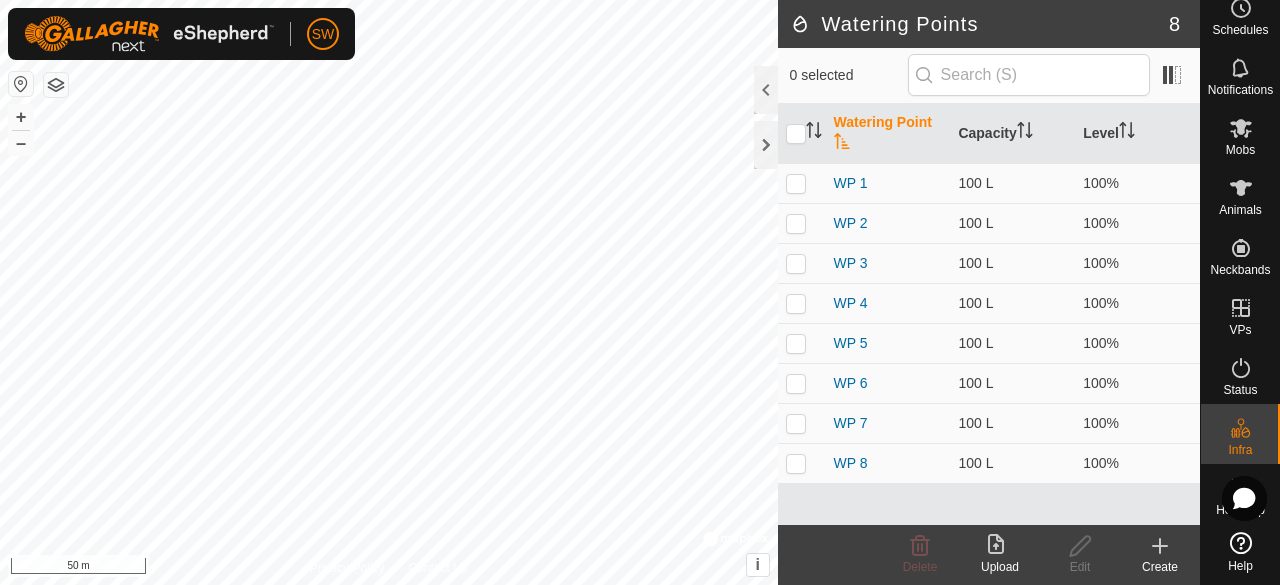click 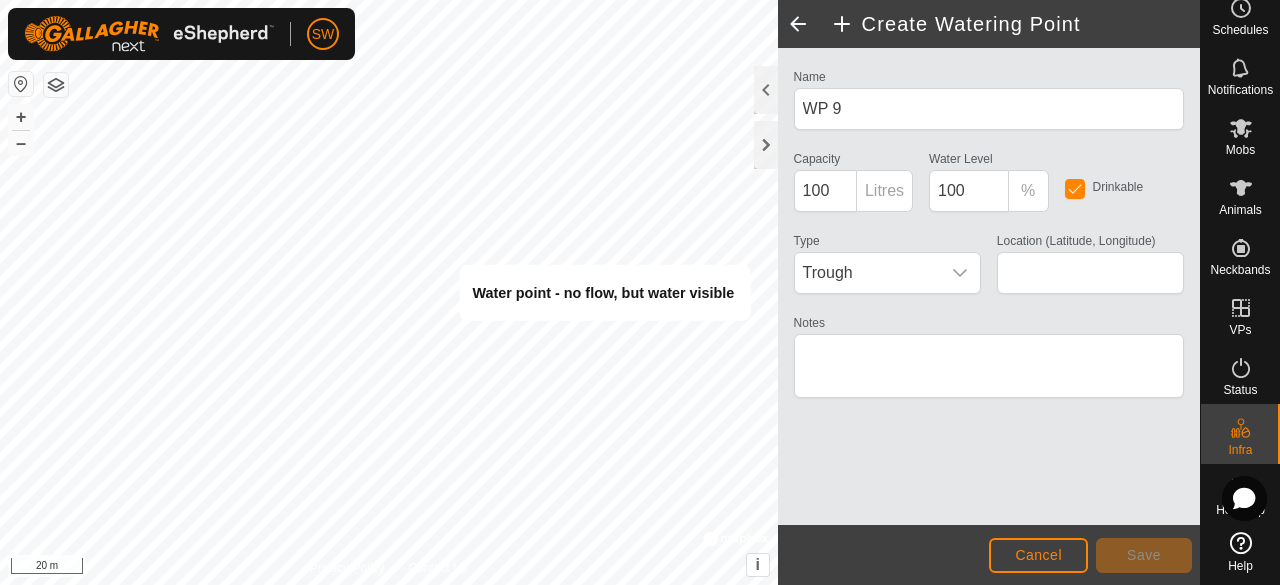 type on "39.752860, -76.814515" 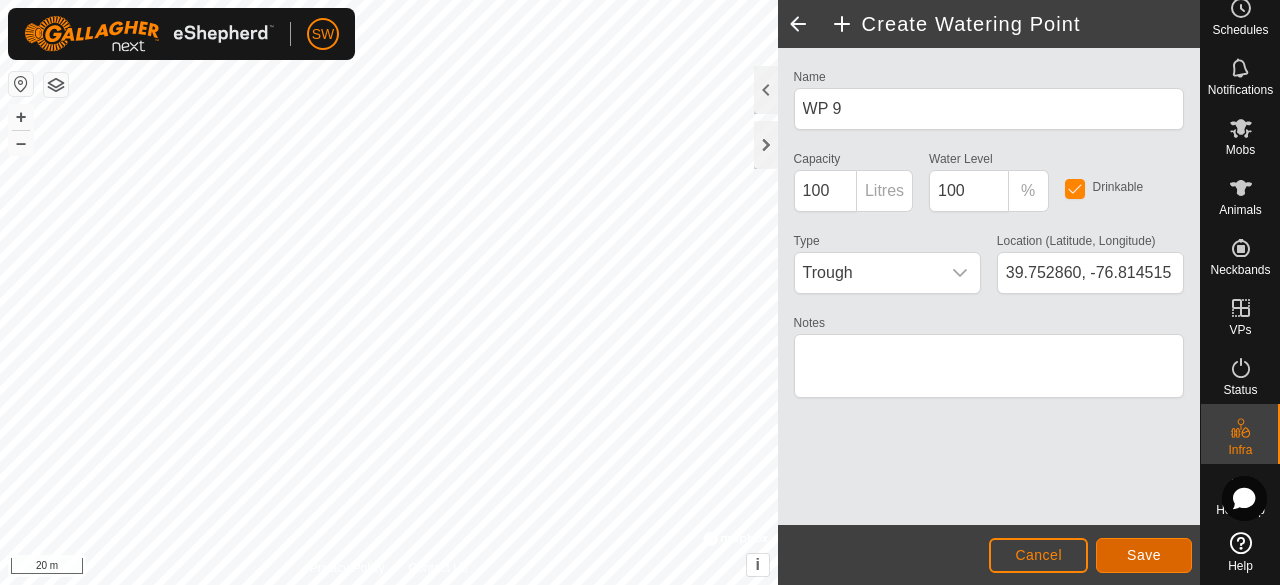 click on "Save" 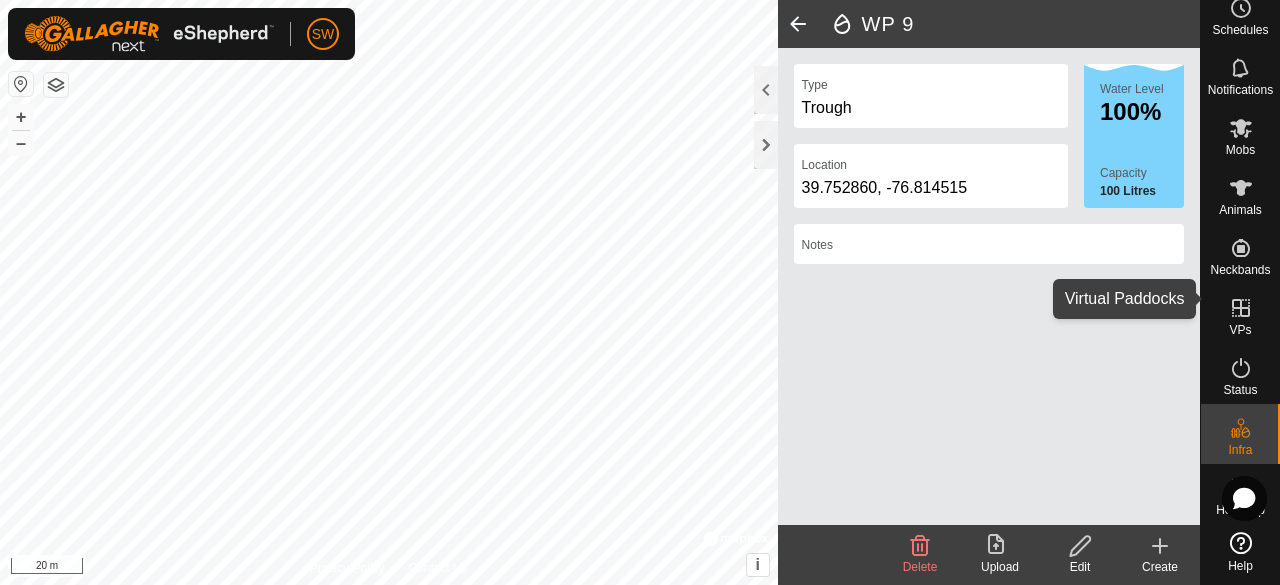click on "VPs" at bounding box center (1240, 314) 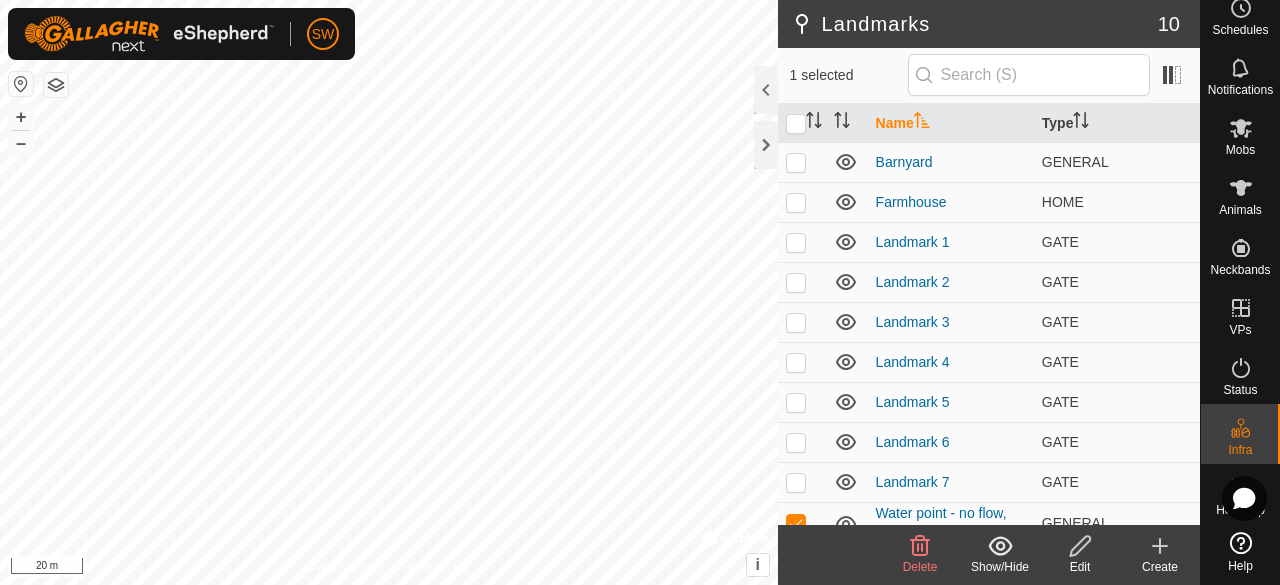 click 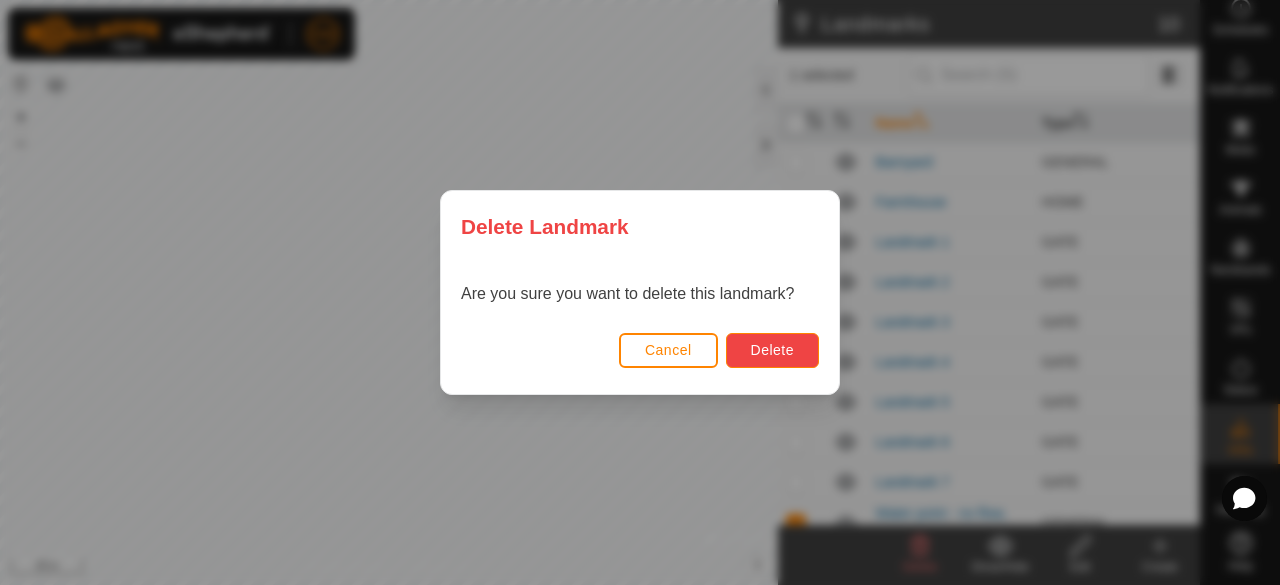 click on "Delete" at bounding box center (772, 350) 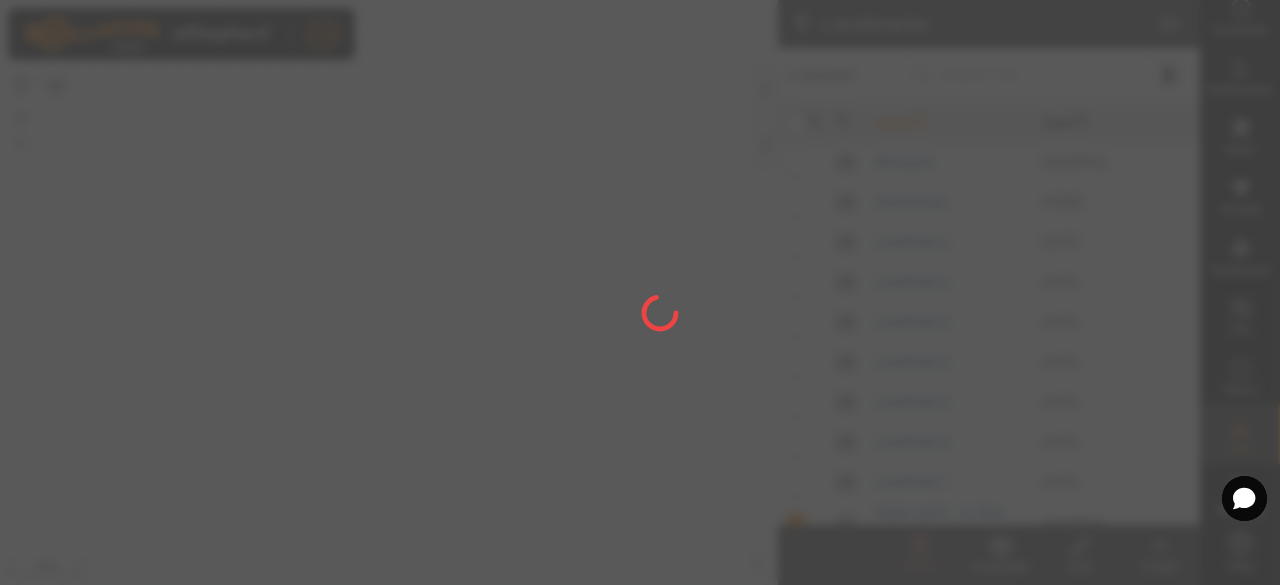 checkbox on "false" 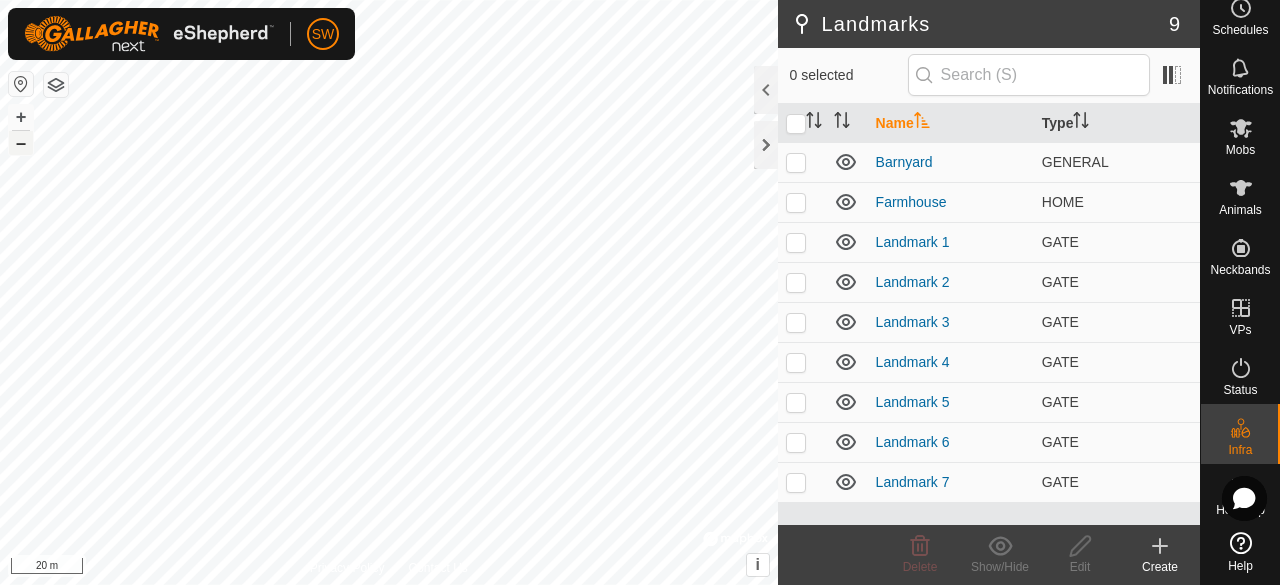 click on "–" at bounding box center [21, 143] 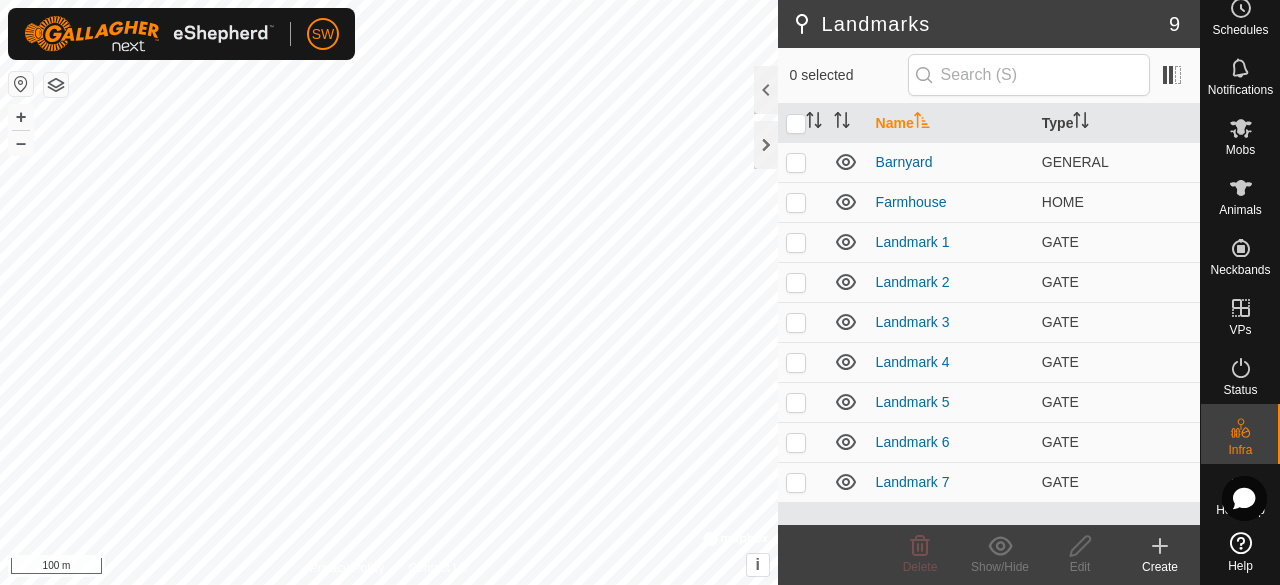 scroll, scrollTop: 0, scrollLeft: 0, axis: both 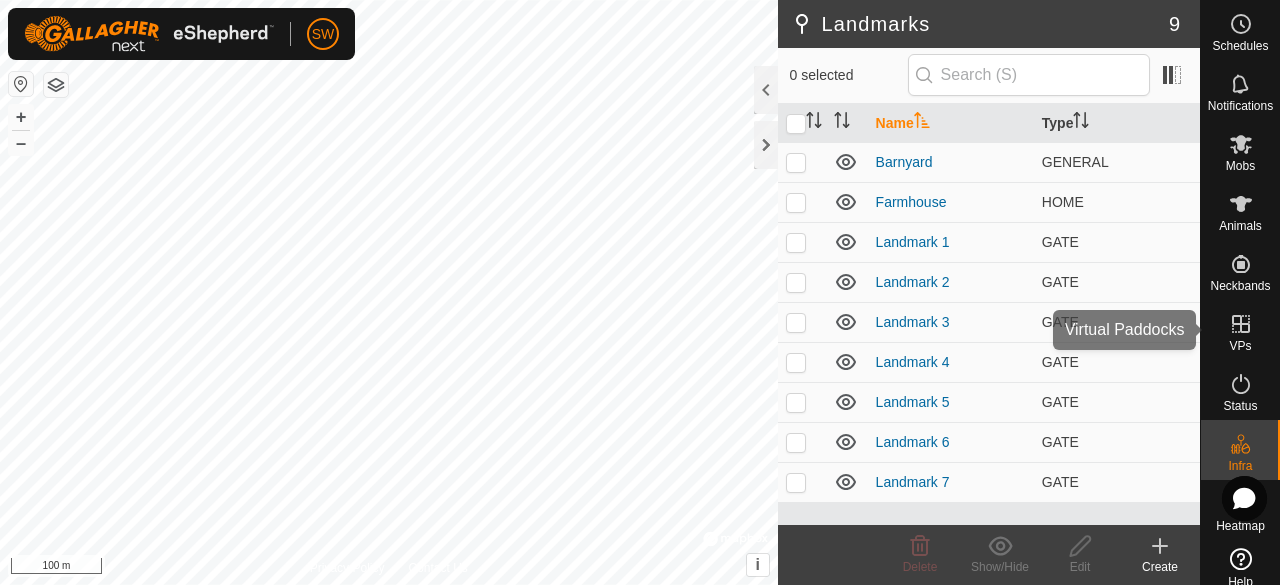 click 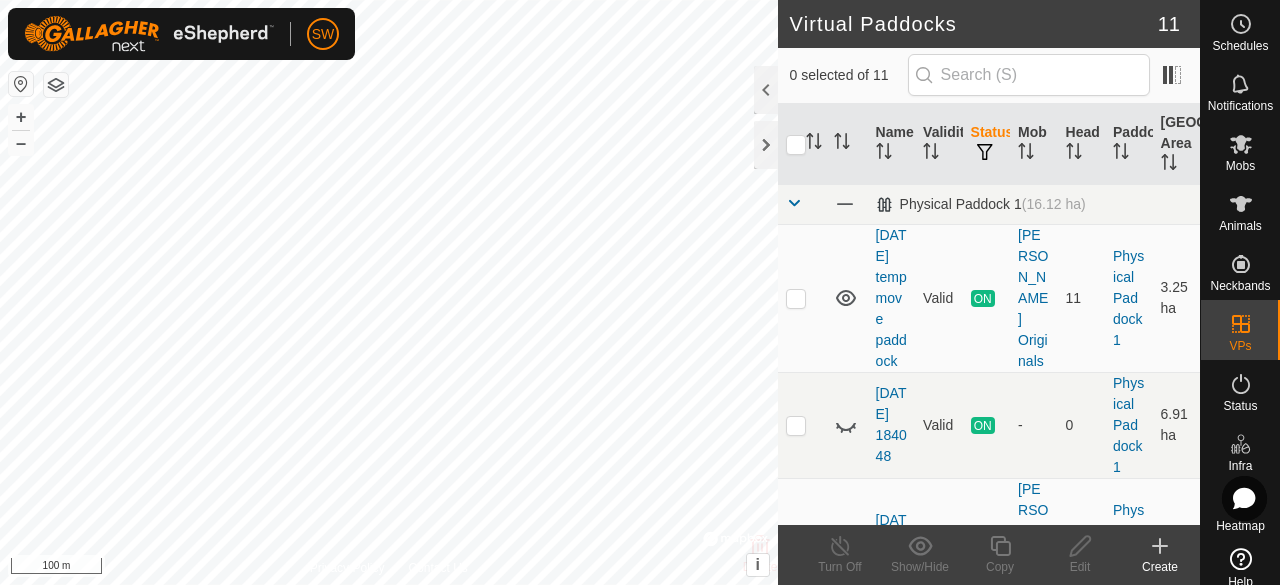 checkbox on "true" 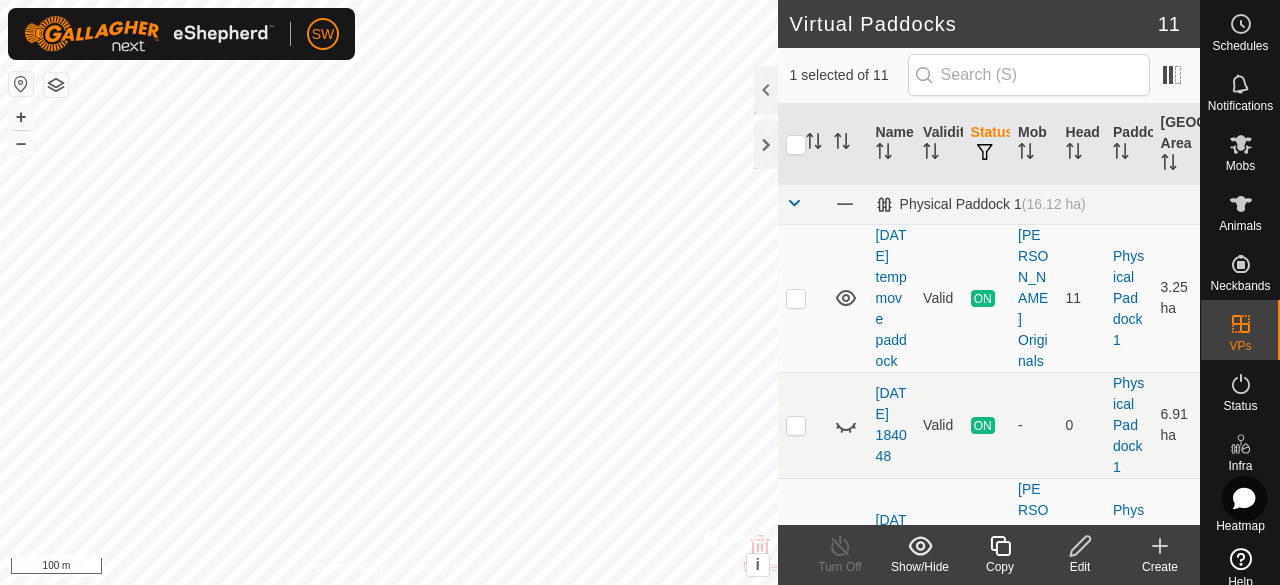 checkbox on "true" 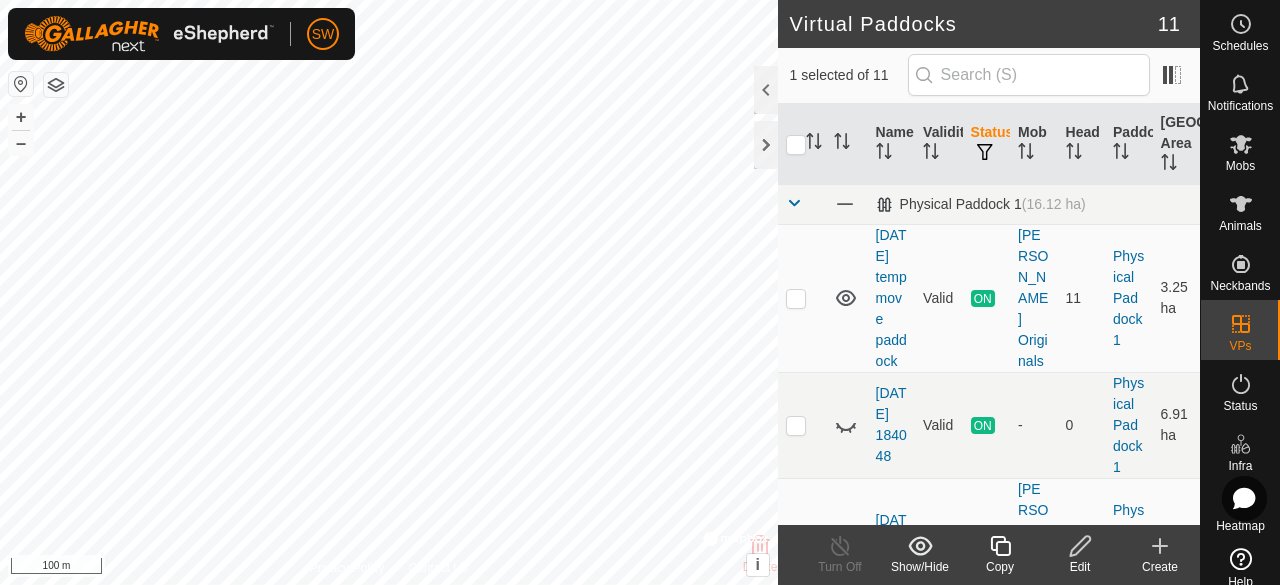 checkbox on "false" 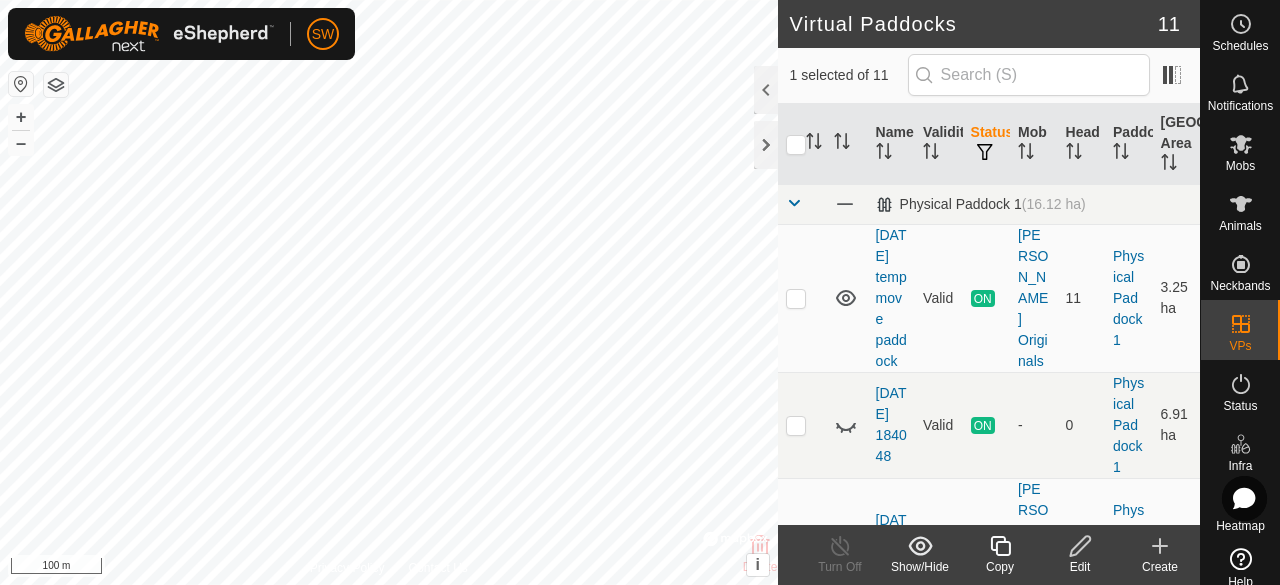 checkbox on "false" 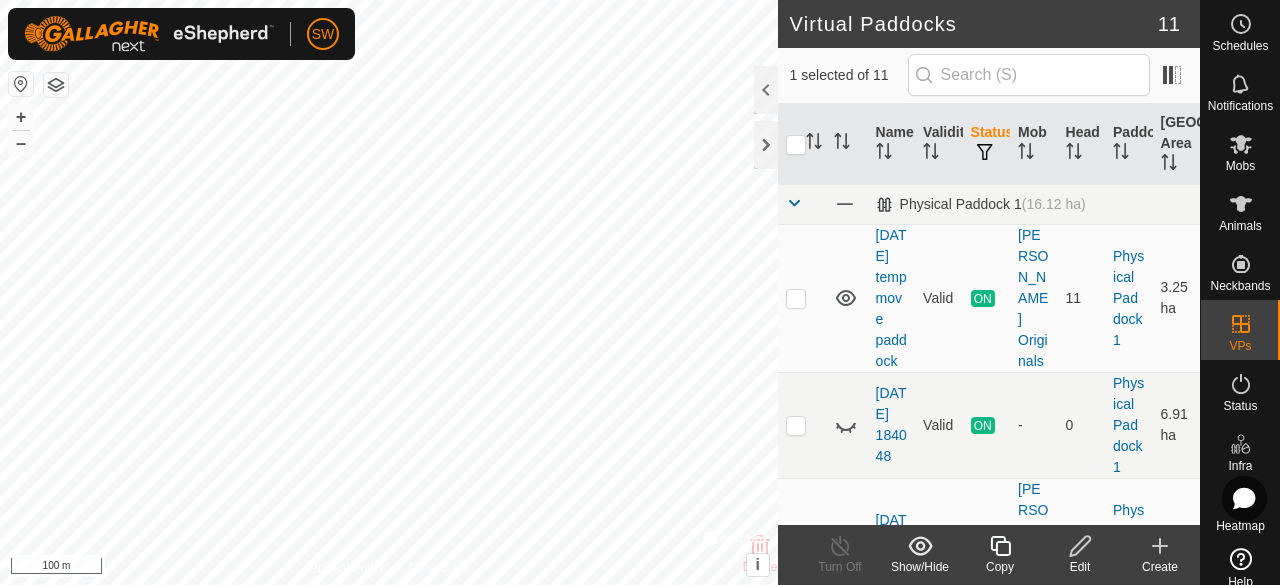 checkbox on "true" 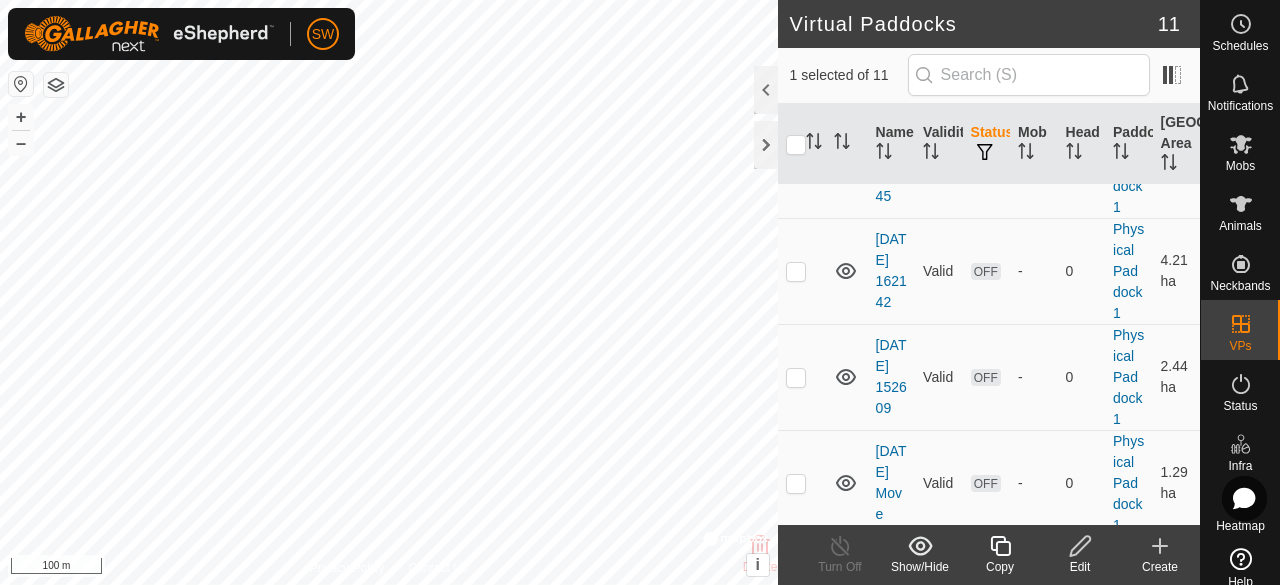 scroll, scrollTop: 0, scrollLeft: 0, axis: both 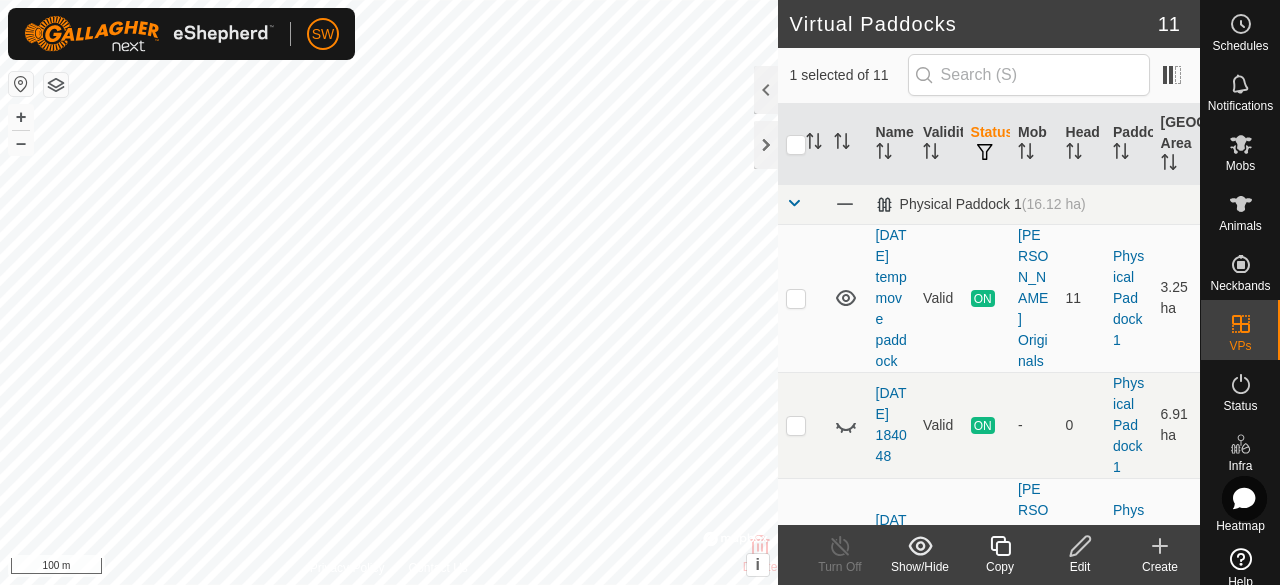 click 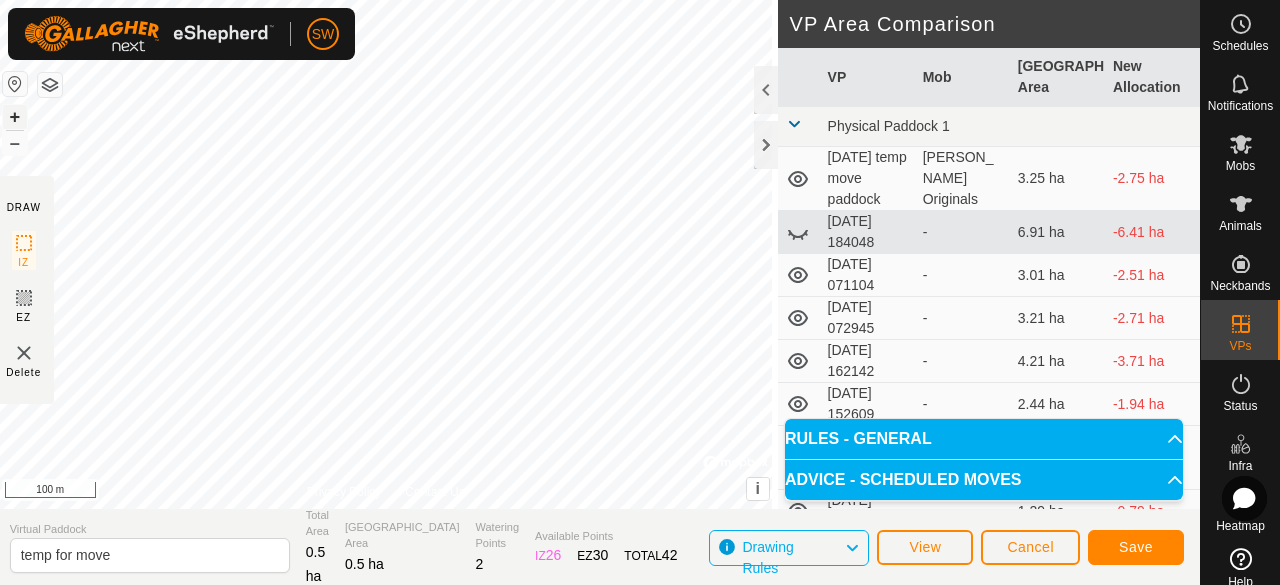 click on "+" at bounding box center (15, 117) 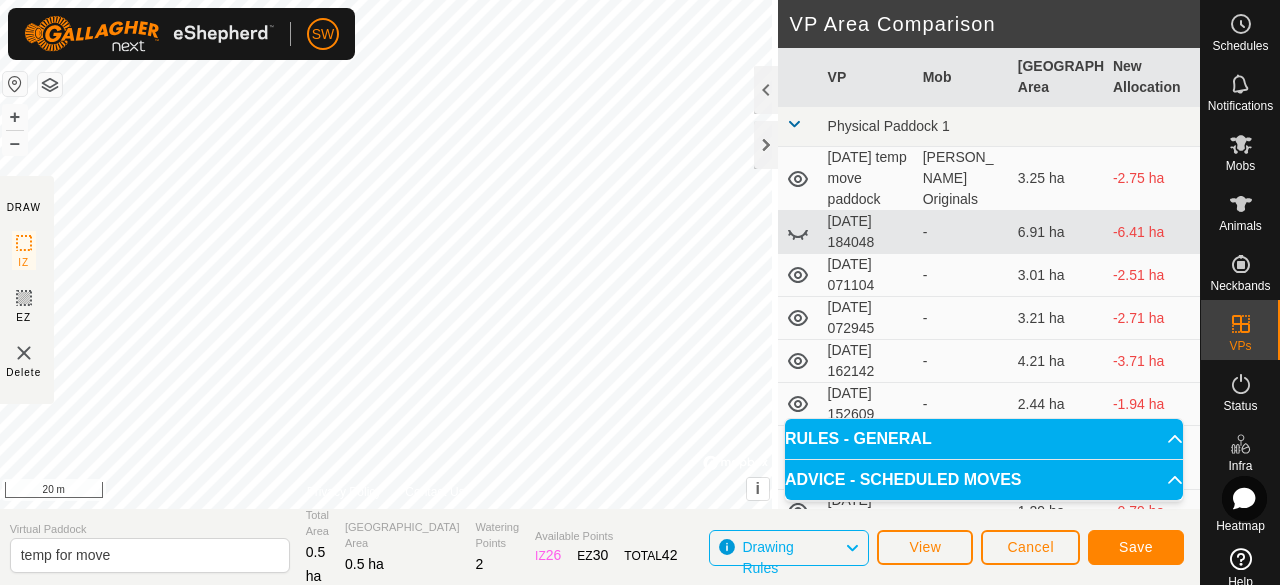 click on "DRAW IZ EZ Delete Privacy Policy Contact Us IZ interior angle must be larger than 80°  (Current: 21.5°) . + – ⇧ i ©  Mapbox , ©  OpenStreetMap ,  Improve this map 20 m VP Area Comparison     VP   Mob   [GEOGRAPHIC_DATA] Area   New Allocation  Physical Paddock 1  [DATE] temp move paddock   [GEOGRAPHIC_DATA] Originals   3.25 ha  -2.75 ha  [DATE] 184048  -  6.91 ha  -6.41 ha  [DATE] [DATE]  3.01 ha  -2.51 ha  [DATE] 072945  -  3.21 ha  -2.71 ha  [DATE] 162142  -  4.21 ha  -3.71 ha  [DATE] 152609  -  2.44 ha  -1.94 ha  [DATE] 180443   [PERSON_NAME] Originals   1.15 ha  -0.65 ha  [DATE] Move  -  1.29 ha  -0.79 ha  [DATE] Move  -  1.41 ha  -0.91 ha  mid July move  -  2.7 ha  -2.2 ha" 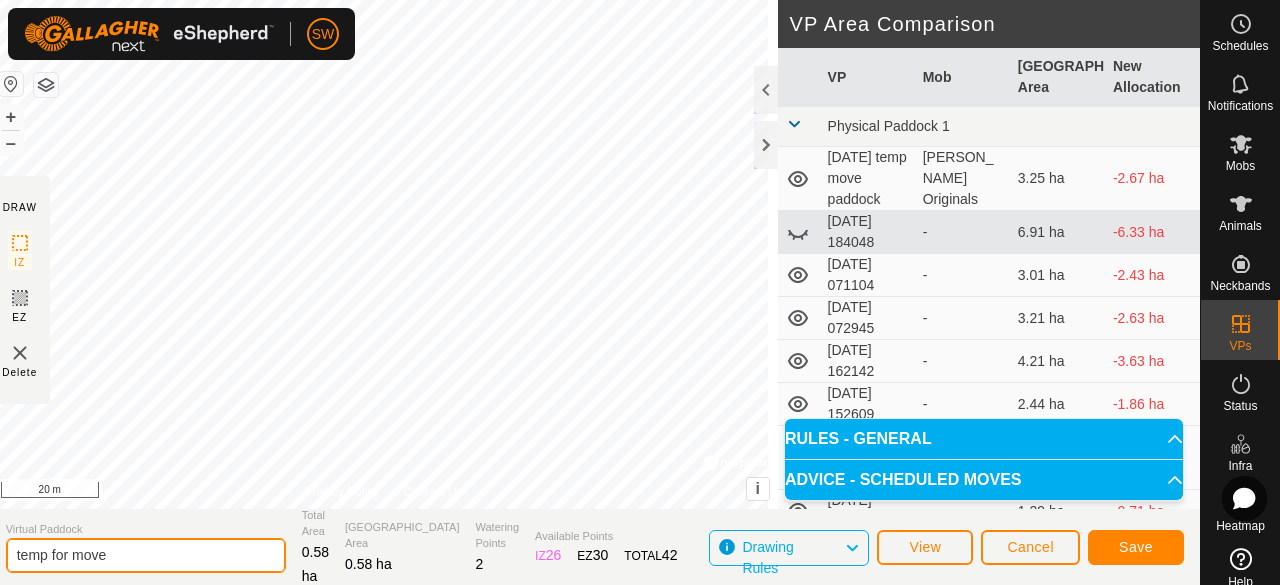 drag, startPoint x: 155, startPoint y: 555, endPoint x: 0, endPoint y: 555, distance: 155 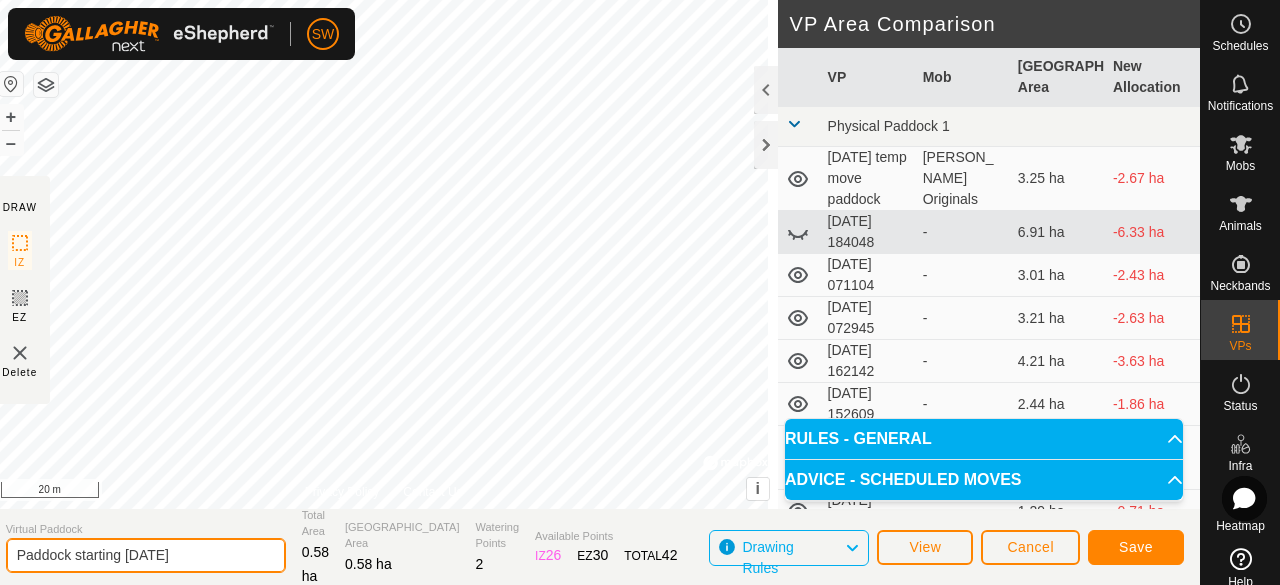 type on "Paddock starting [DATE]" 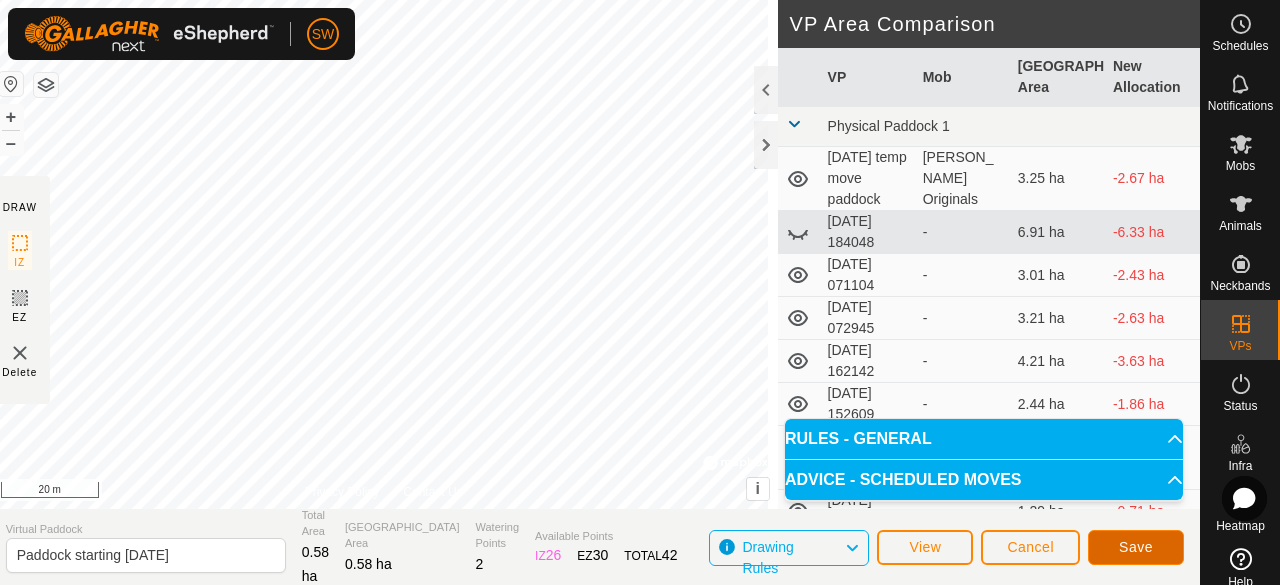 click on "Save" 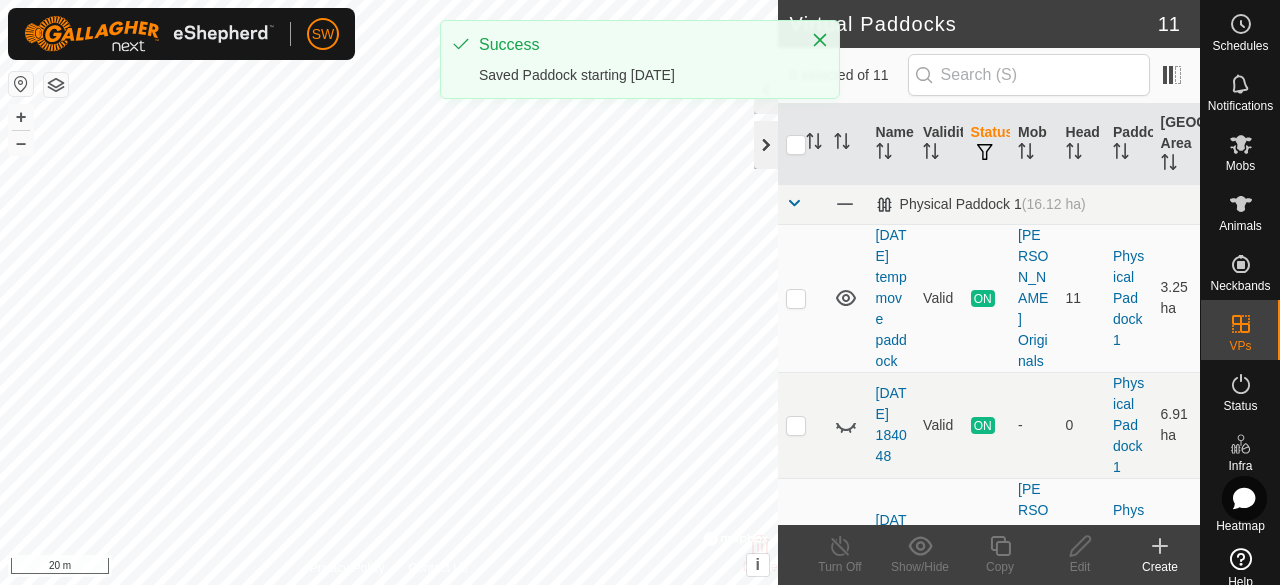 click 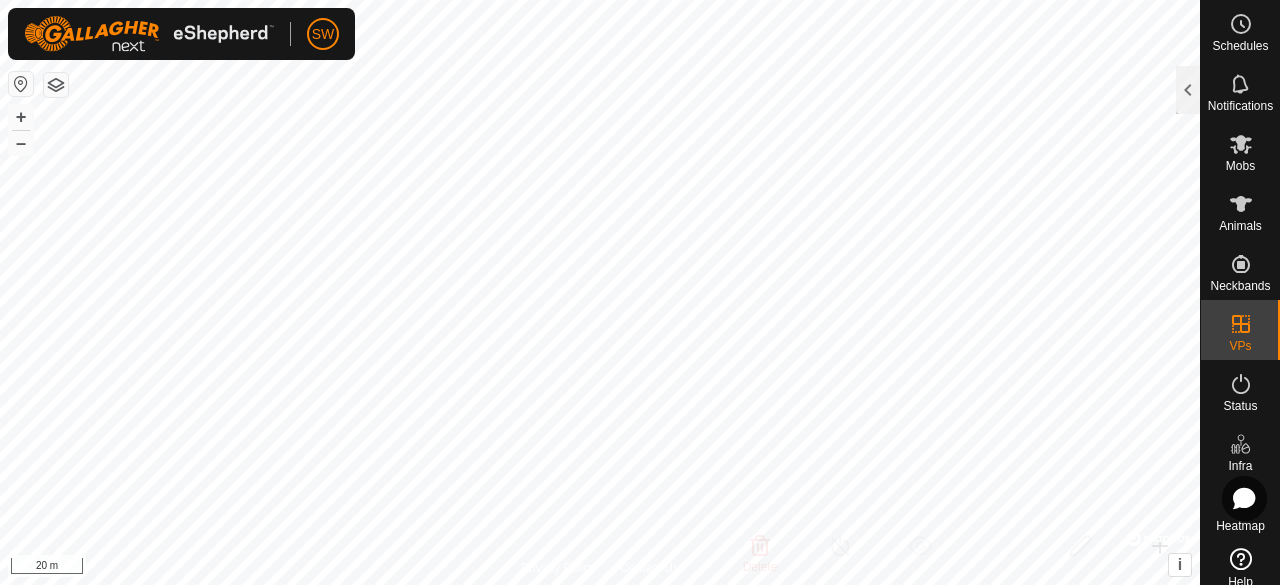 checkbox on "true" 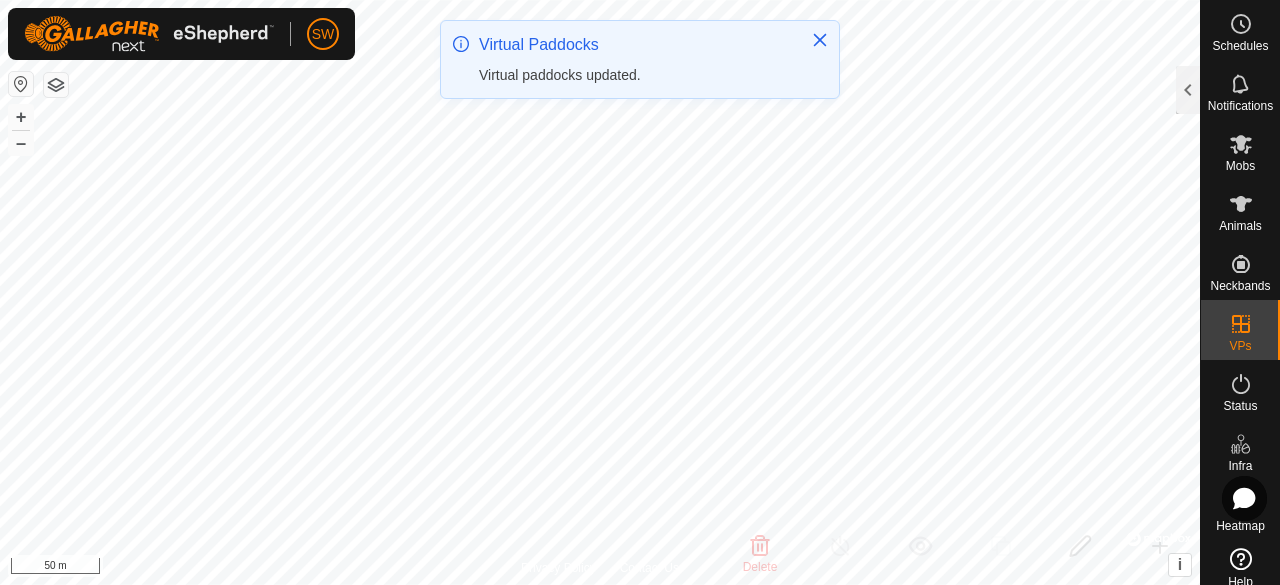 checkbox on "false" 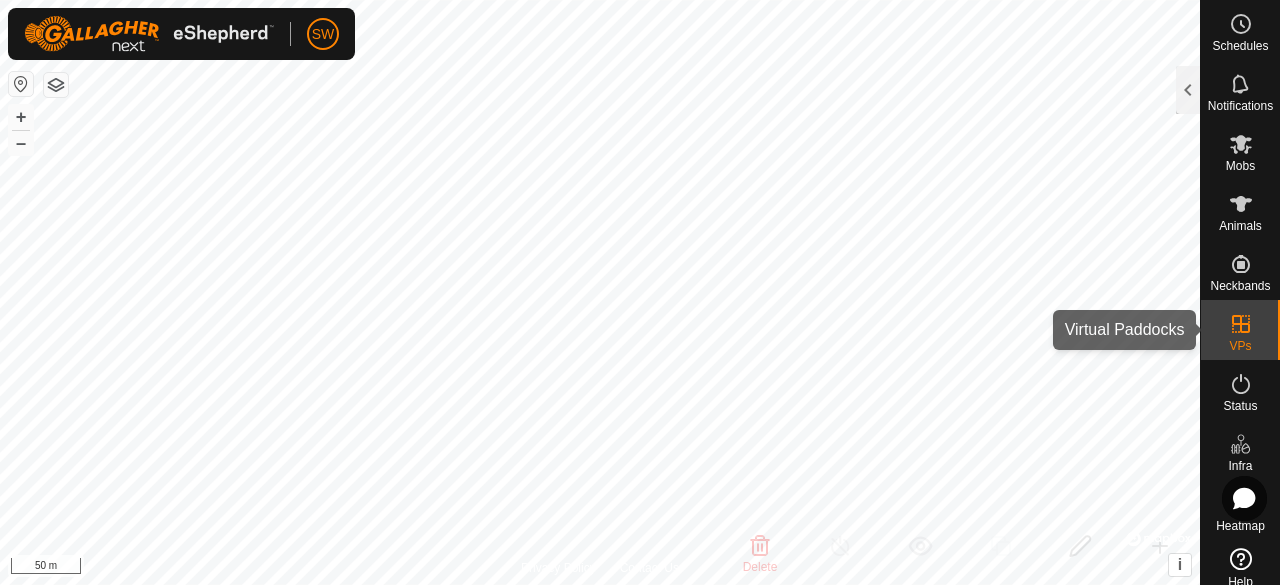 click on "VPs" at bounding box center (1240, 346) 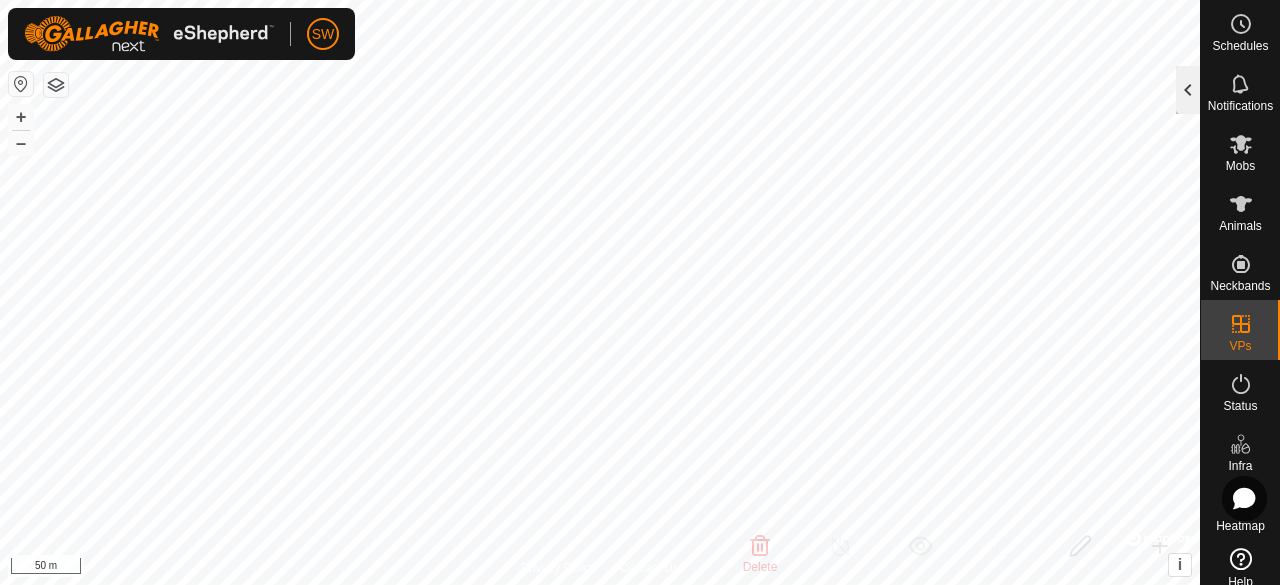 click 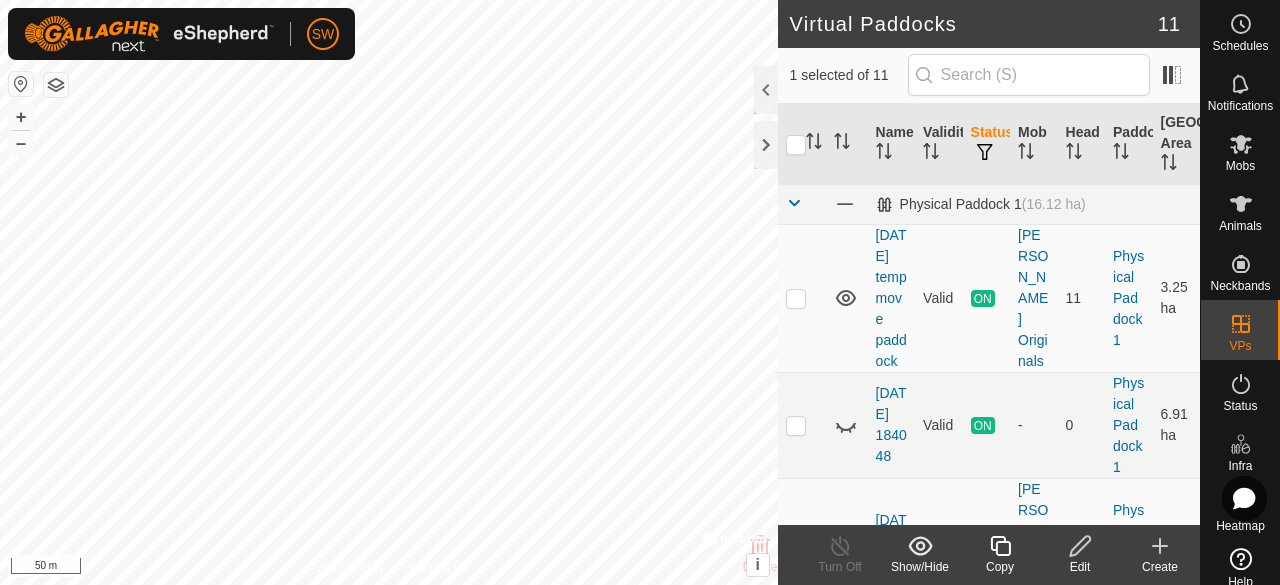click 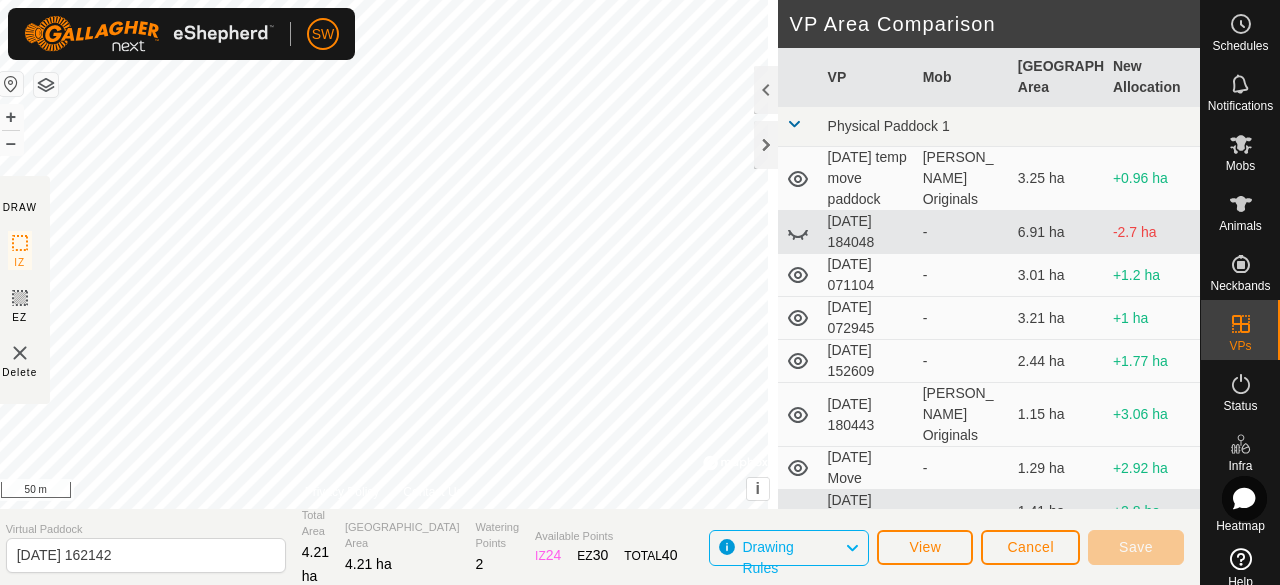click 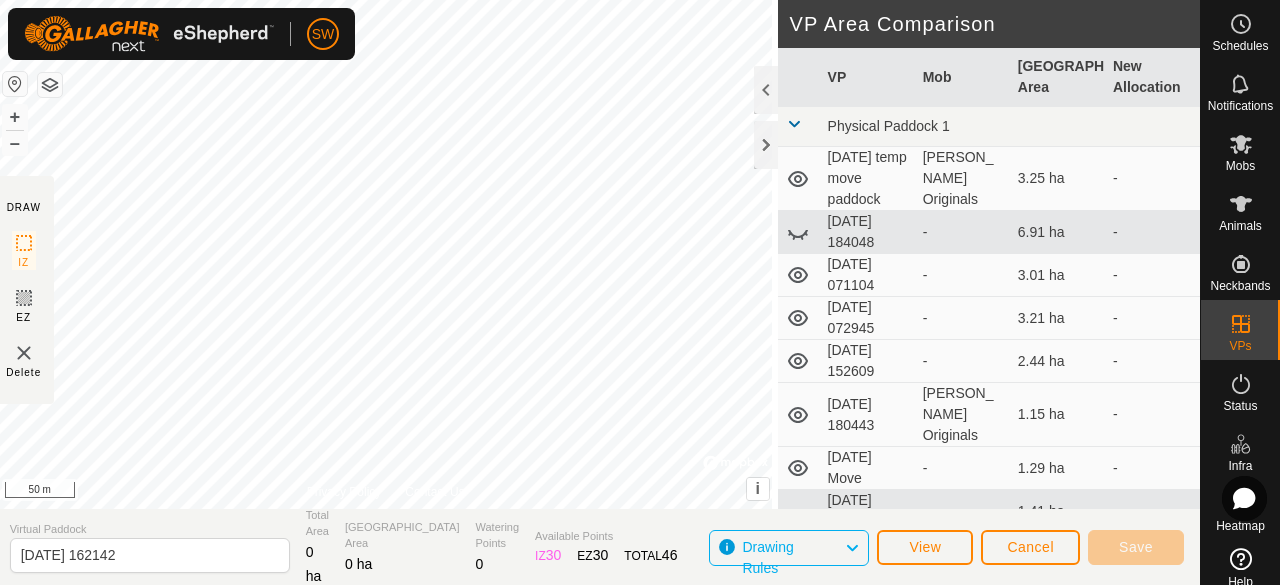 click on "Virtual Paddock" 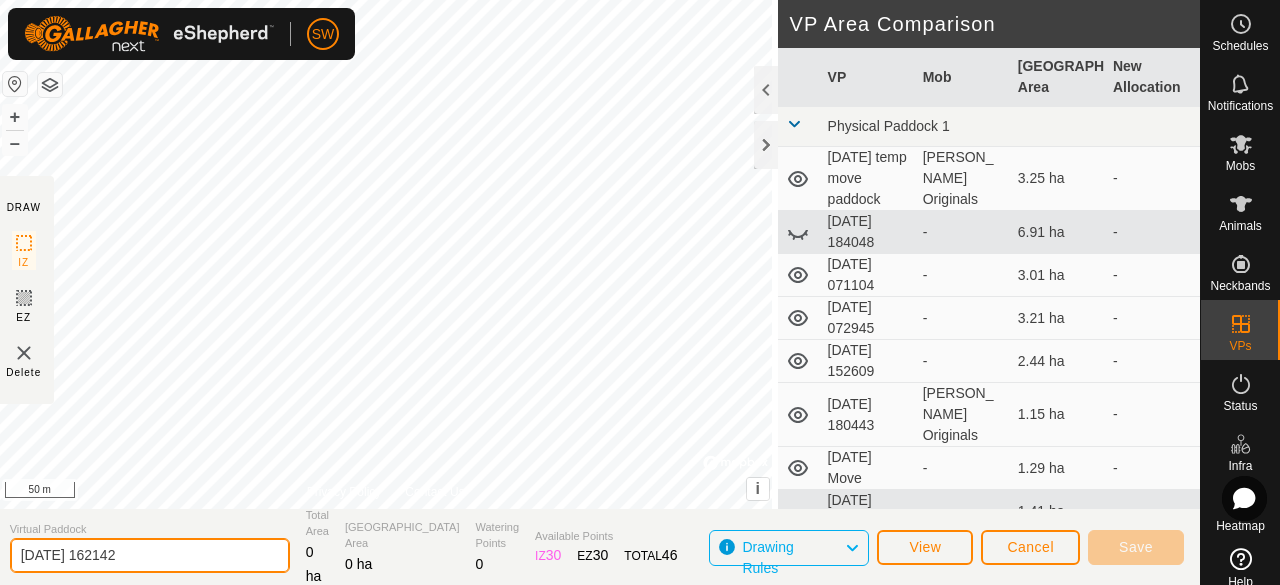 click on "[DATE] 162142" 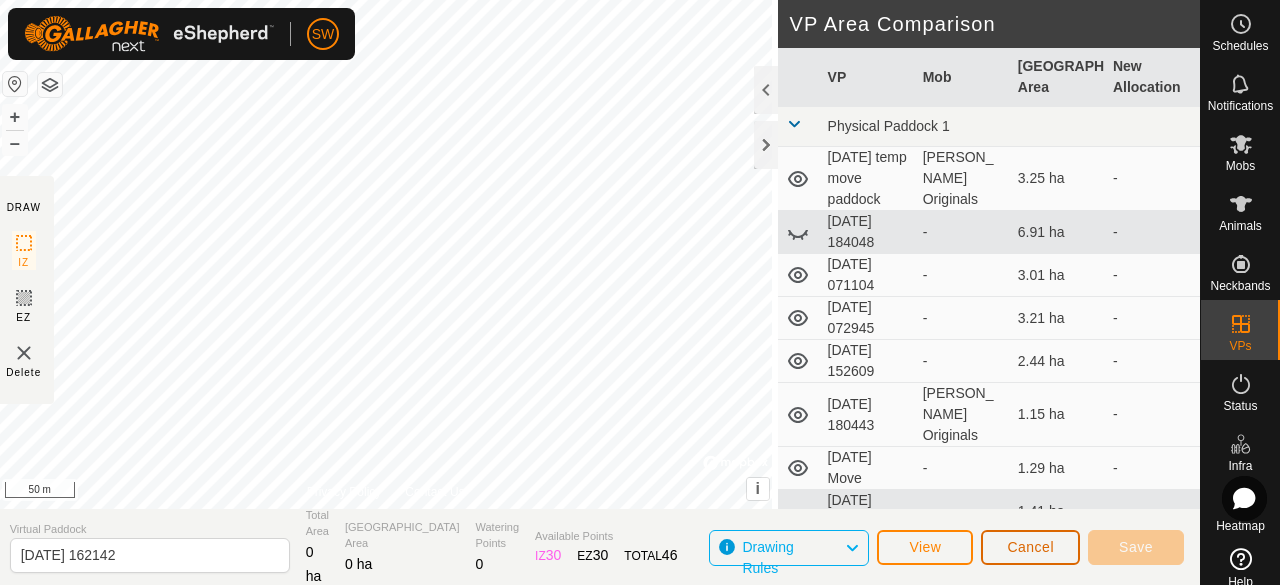 click on "Cancel" 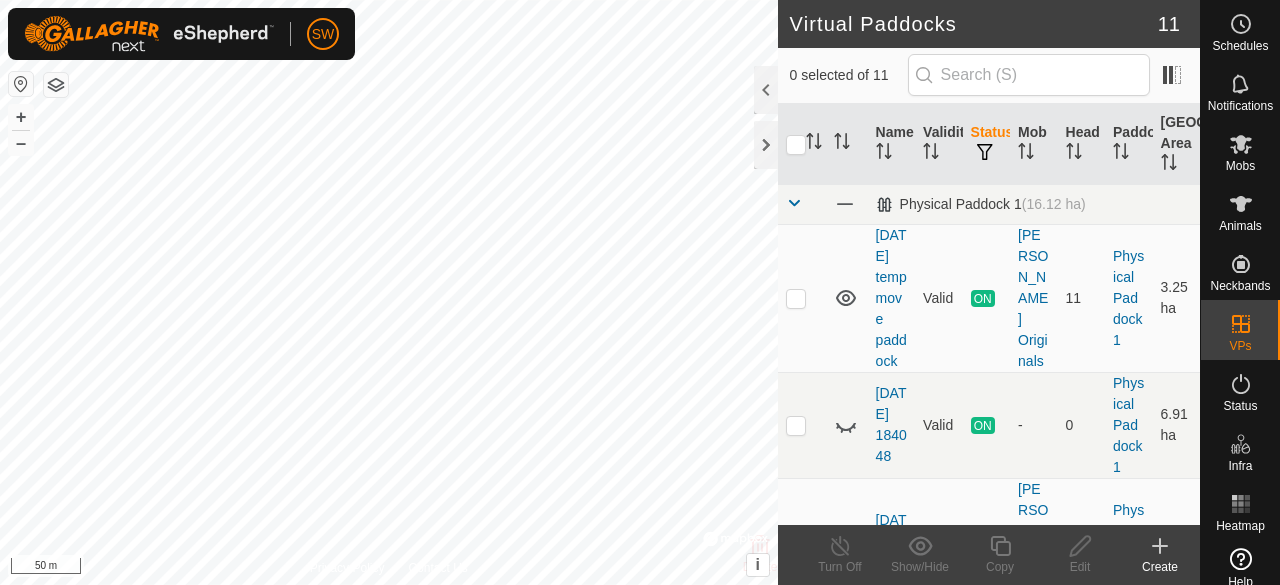 scroll, scrollTop: 0, scrollLeft: 0, axis: both 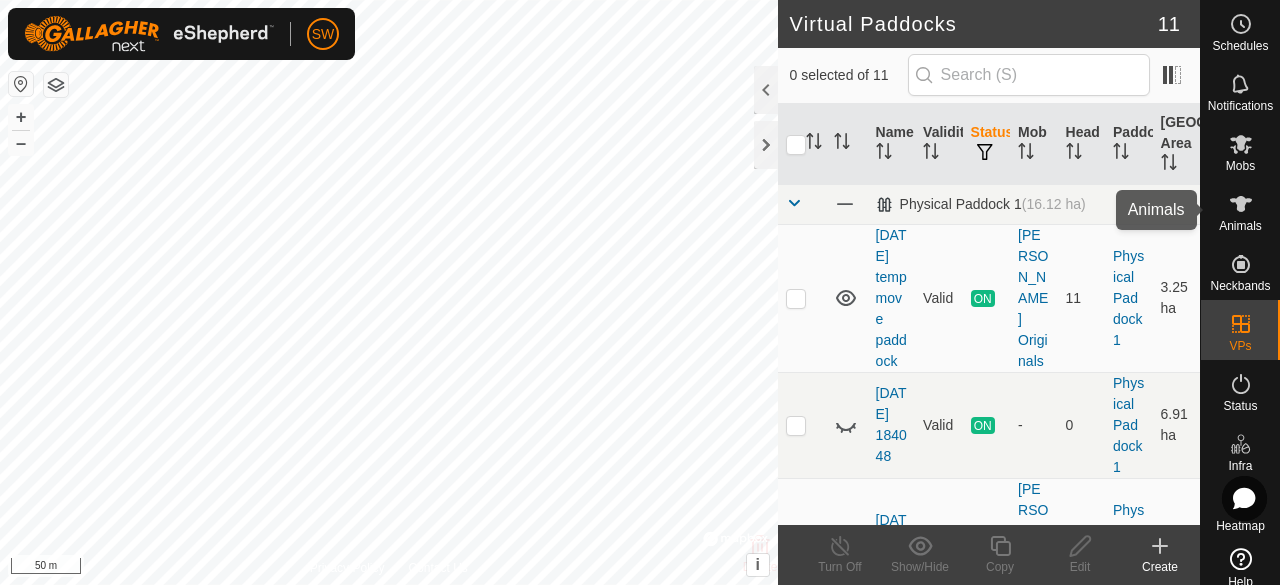 click 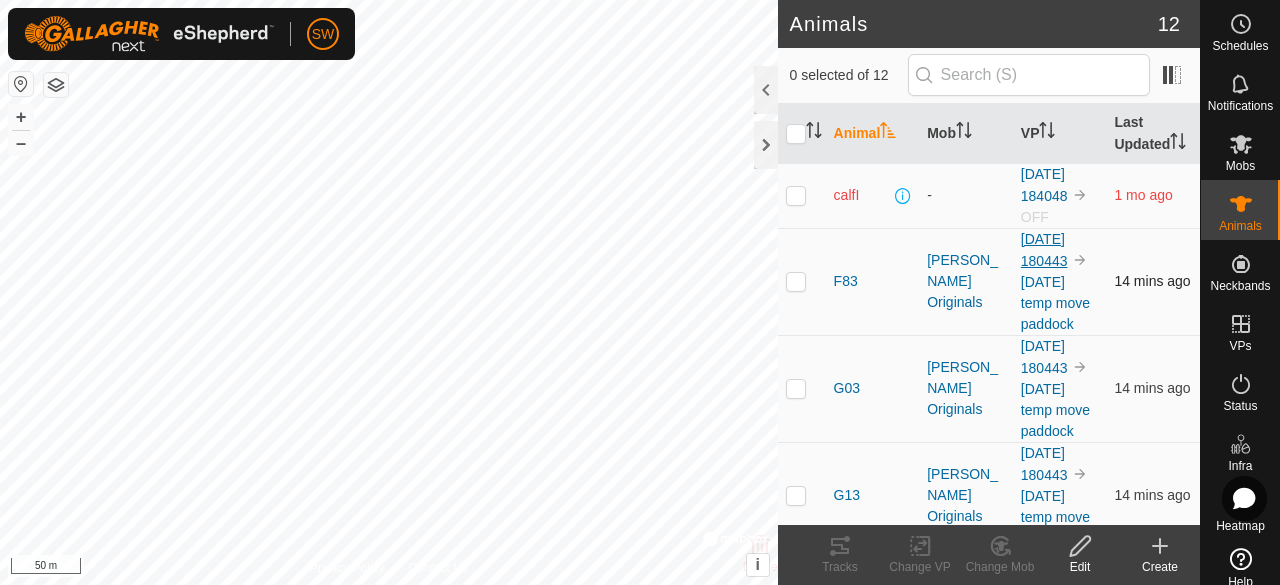click on "[DATE] 180443" at bounding box center [1044, 250] 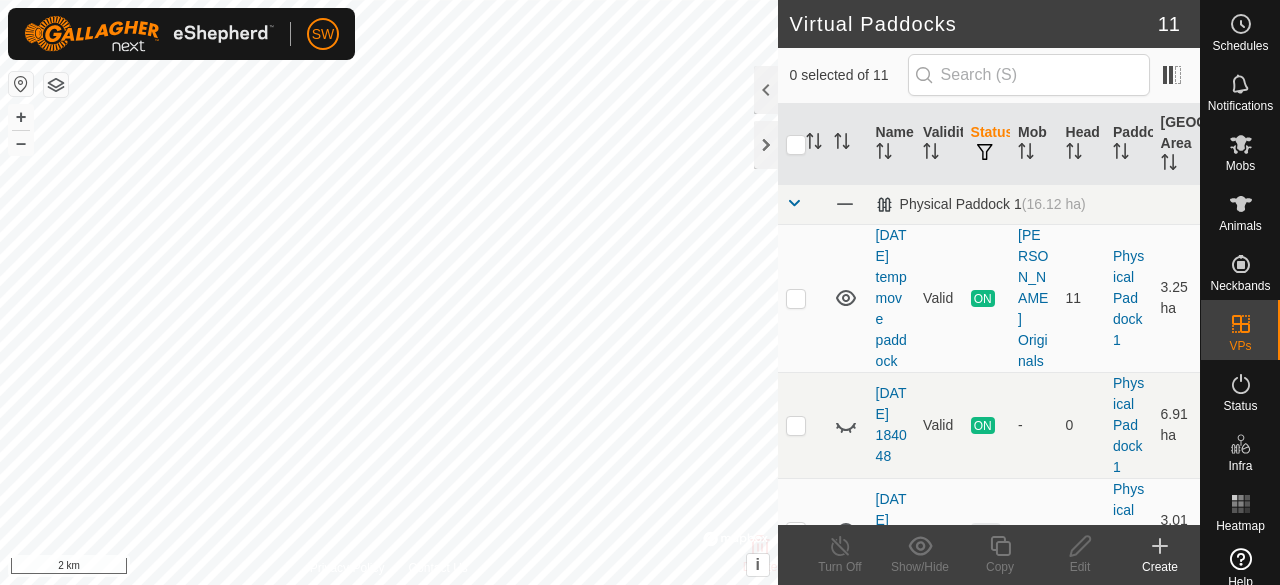 scroll, scrollTop: 0, scrollLeft: 0, axis: both 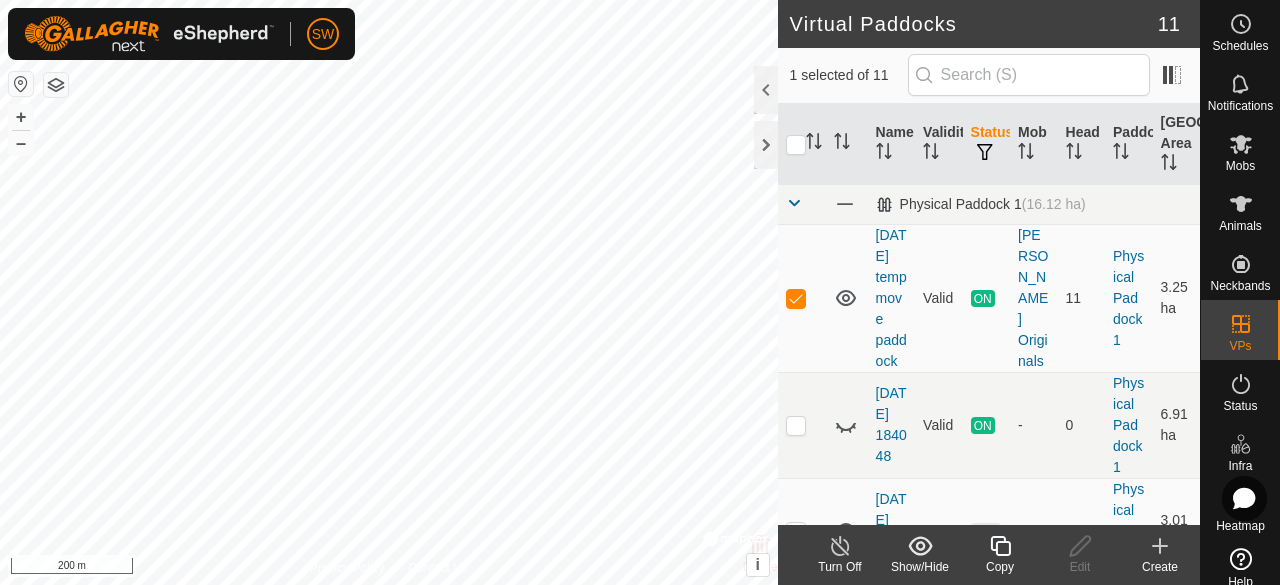 click 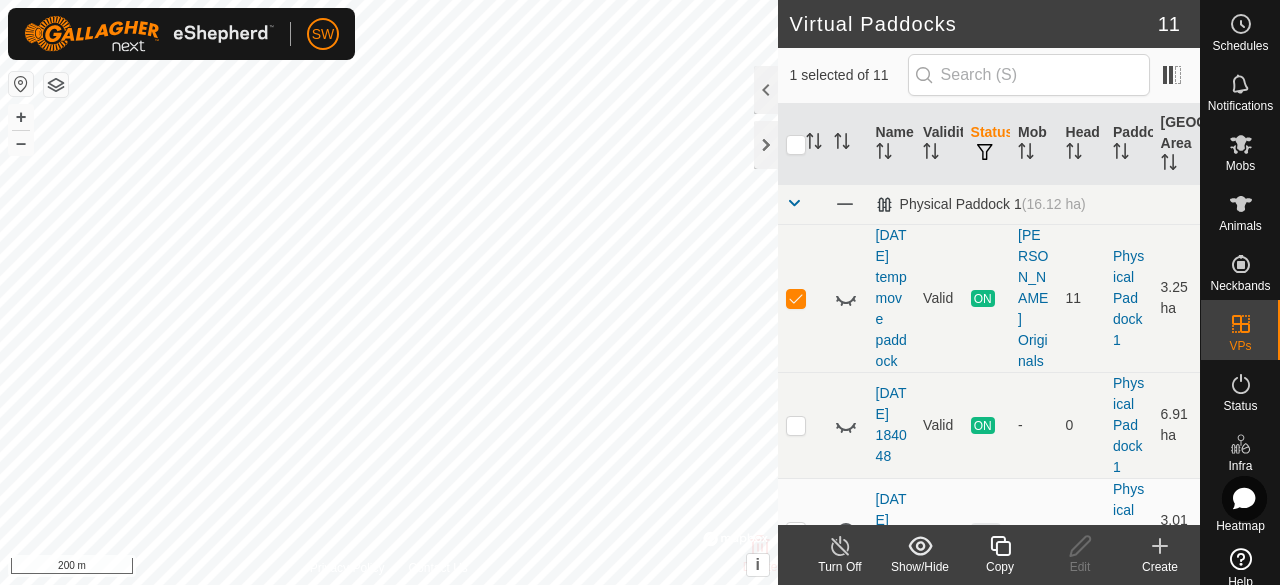 checkbox on "false" 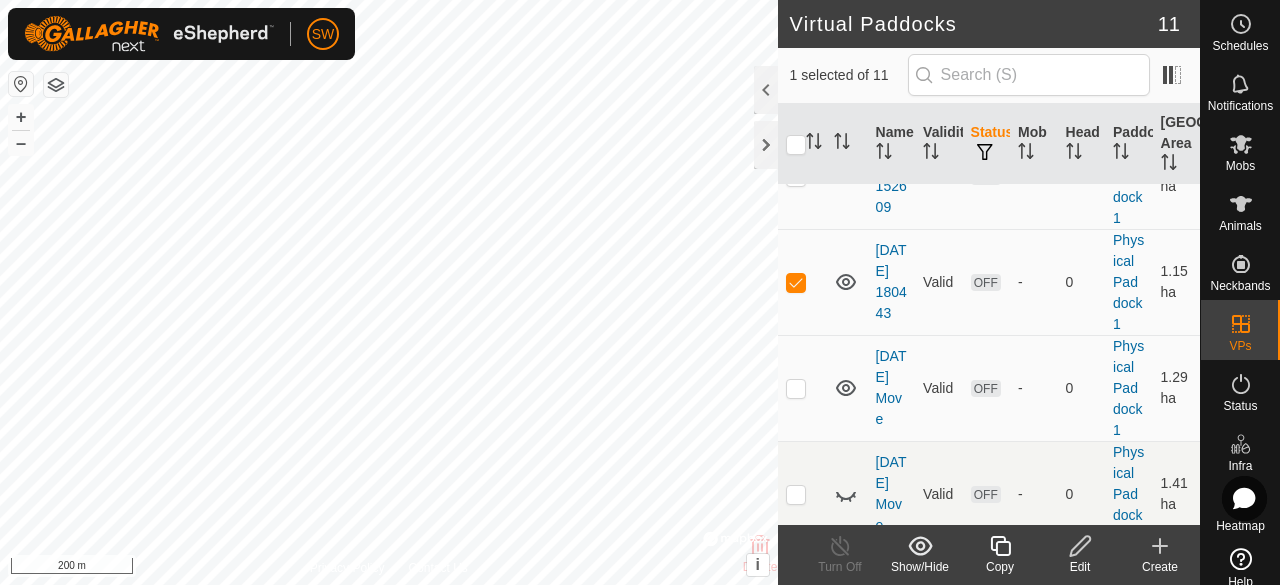 scroll, scrollTop: 735, scrollLeft: 0, axis: vertical 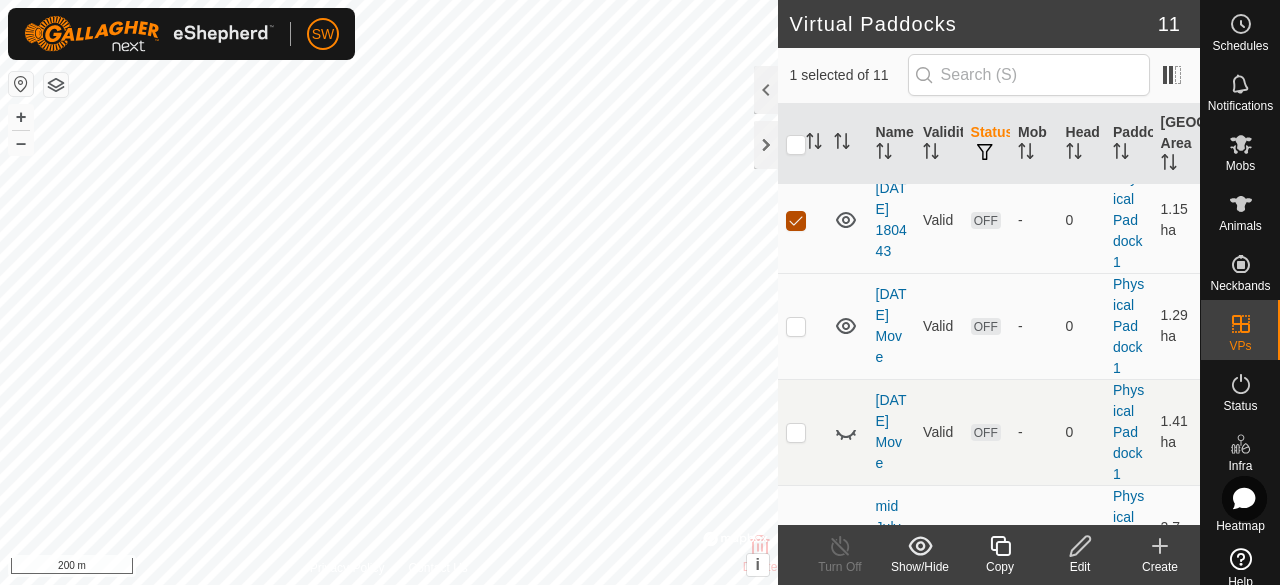 click at bounding box center (796, 221) 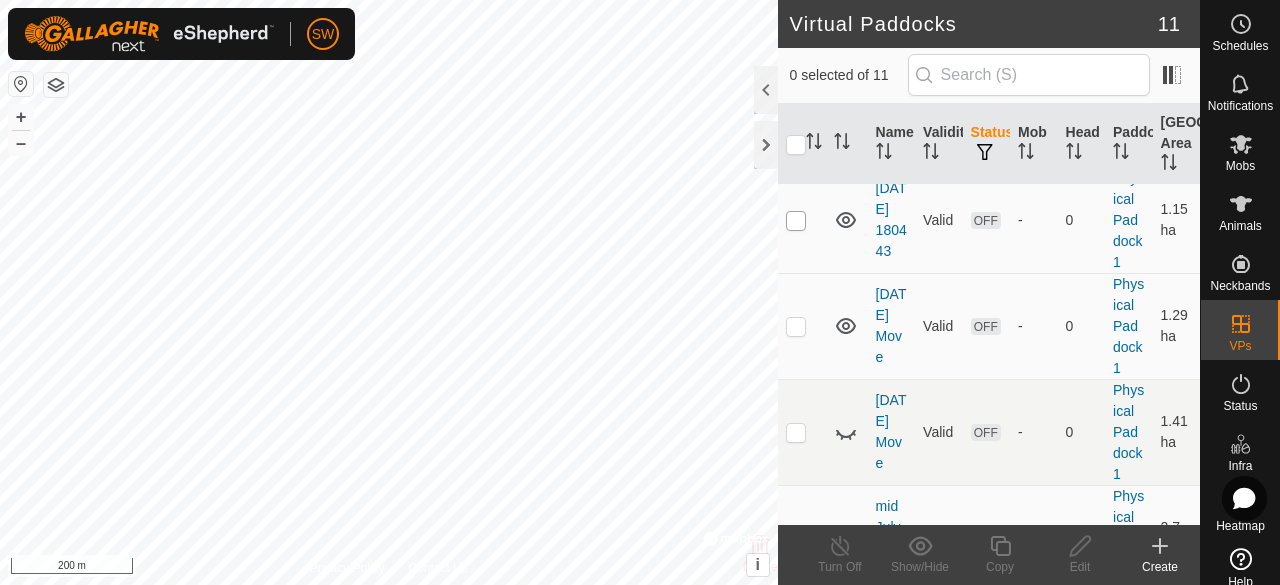 click at bounding box center (796, 221) 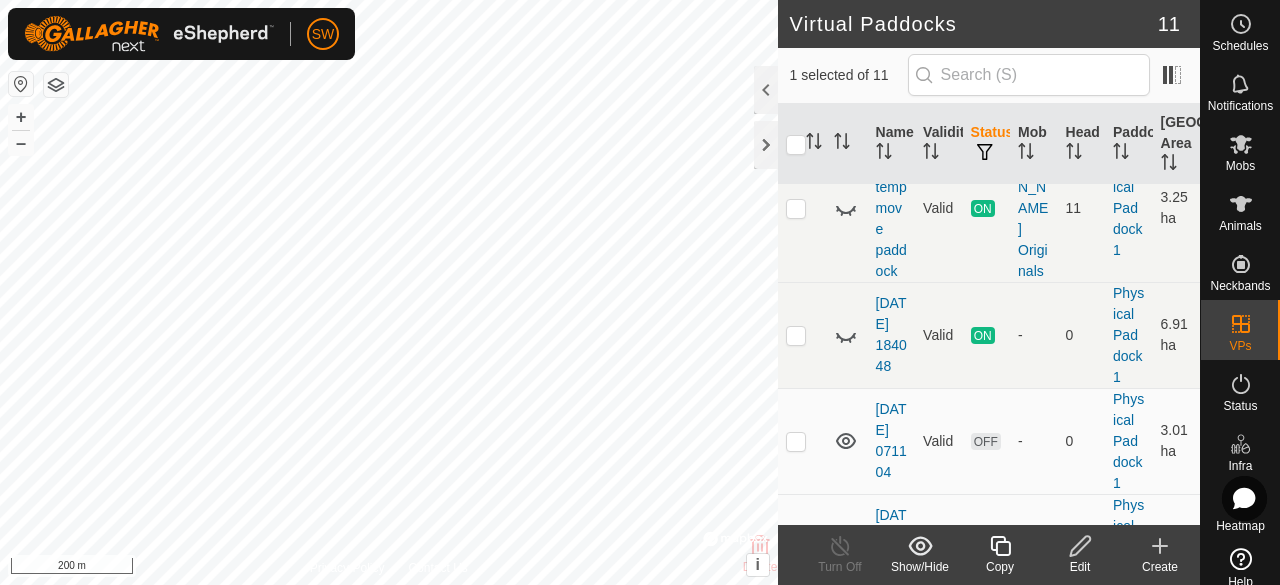 scroll, scrollTop: 0, scrollLeft: 0, axis: both 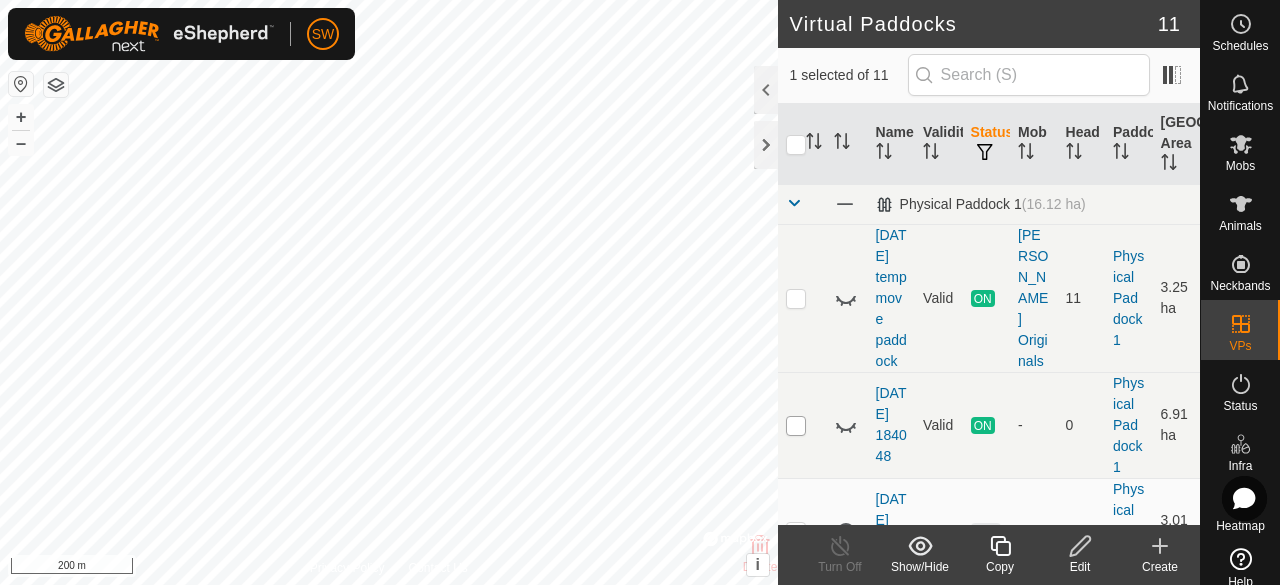 click at bounding box center (796, 426) 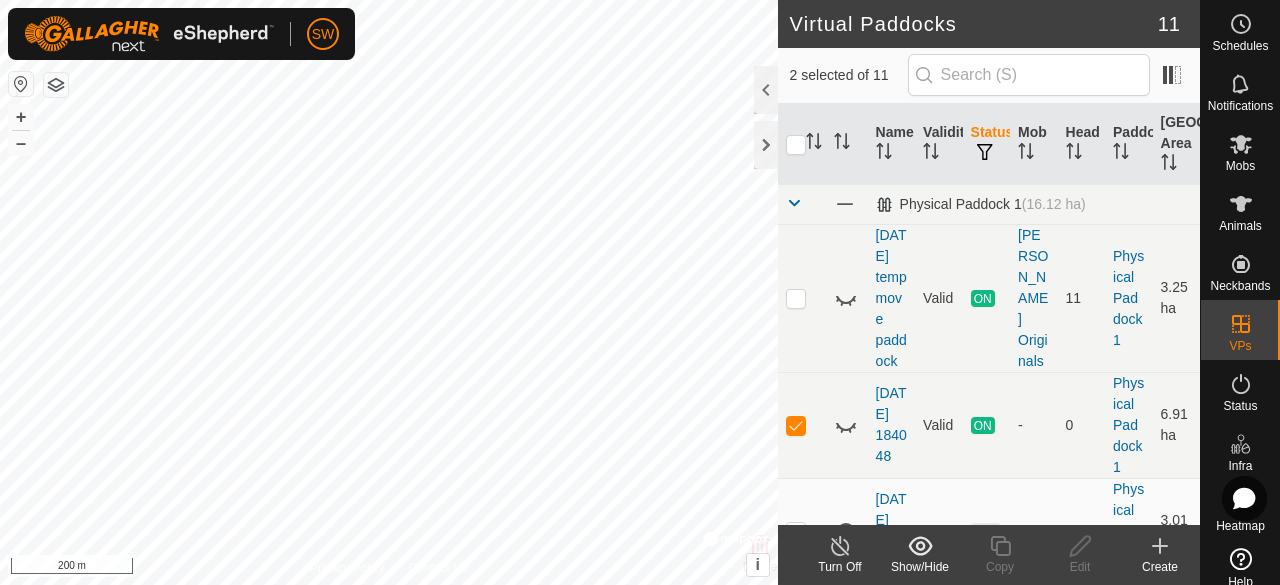 click 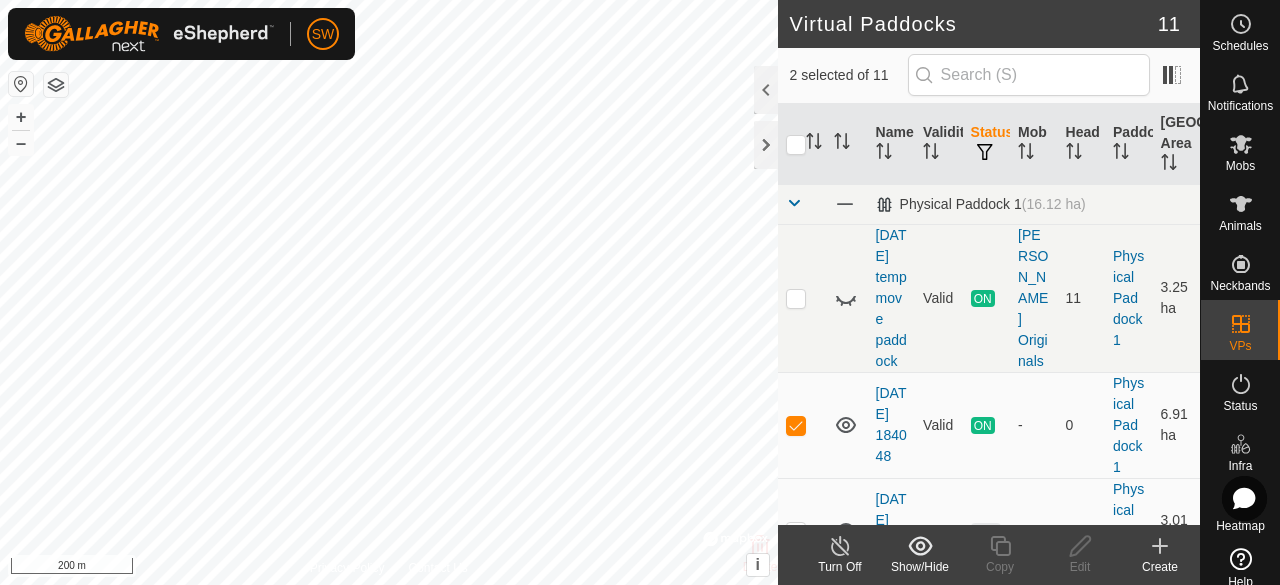 click 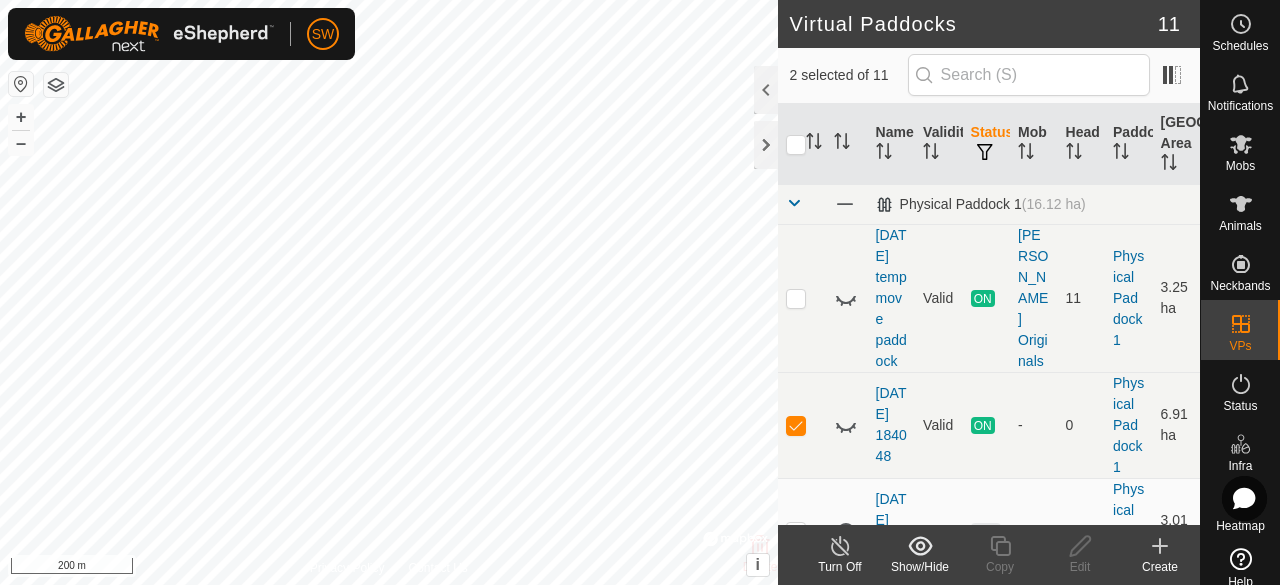click 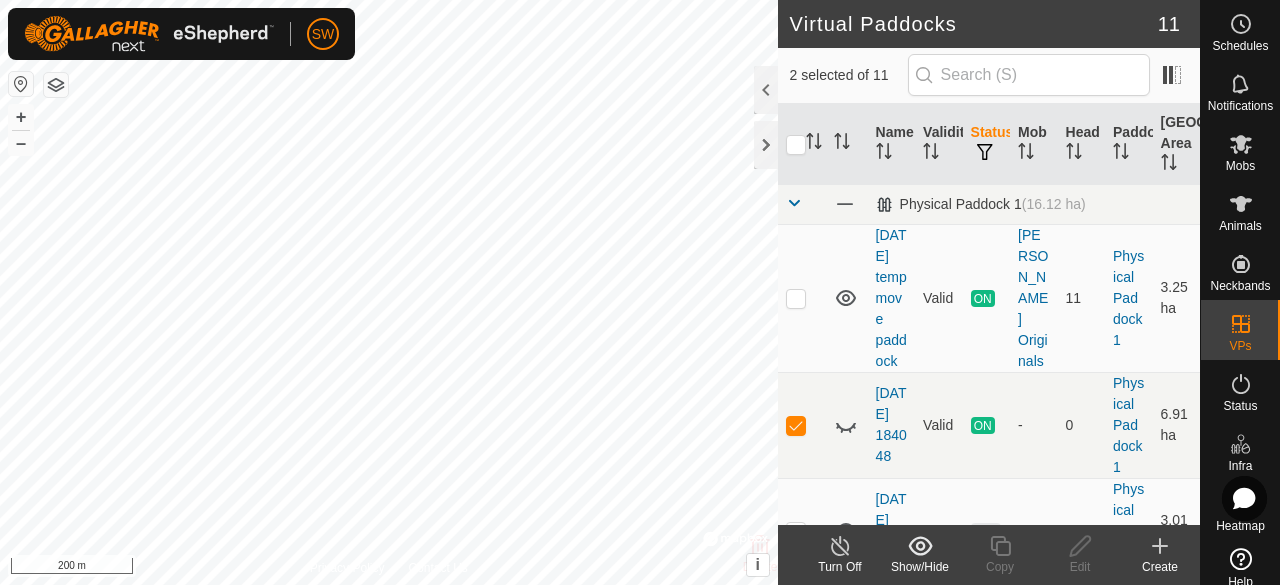 click 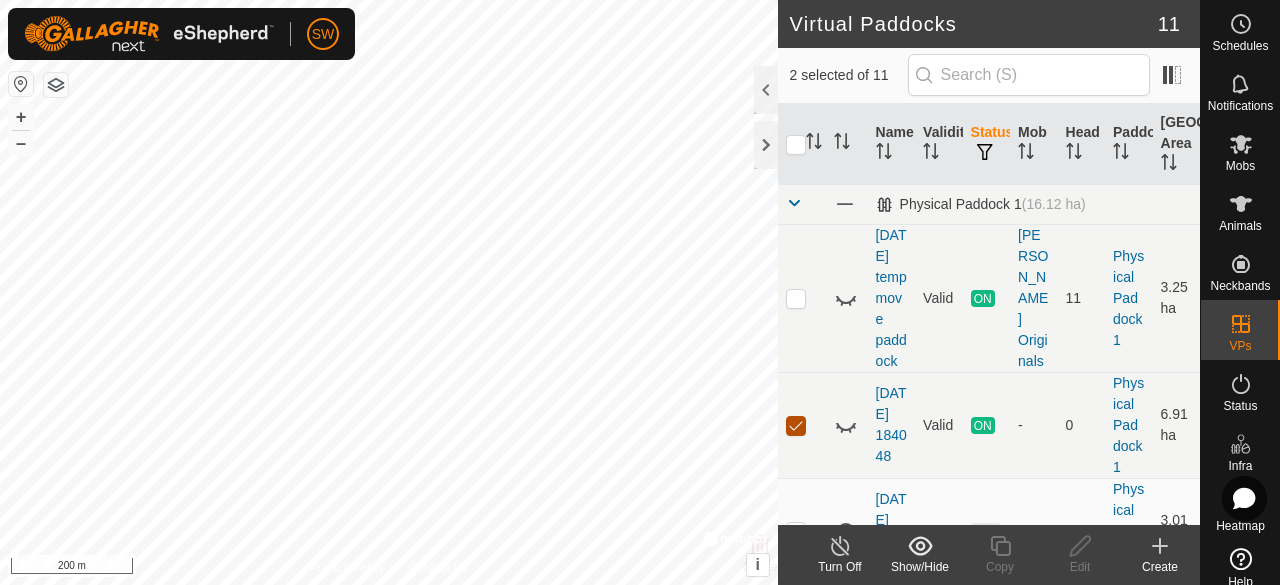 click at bounding box center (796, 426) 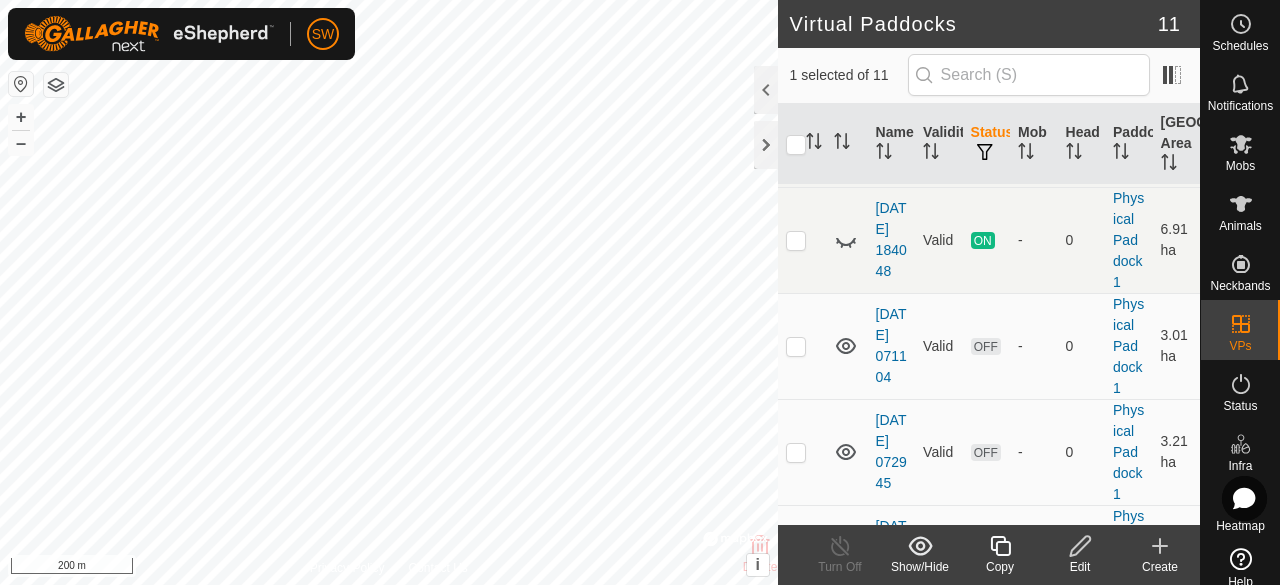 scroll, scrollTop: 0, scrollLeft: 0, axis: both 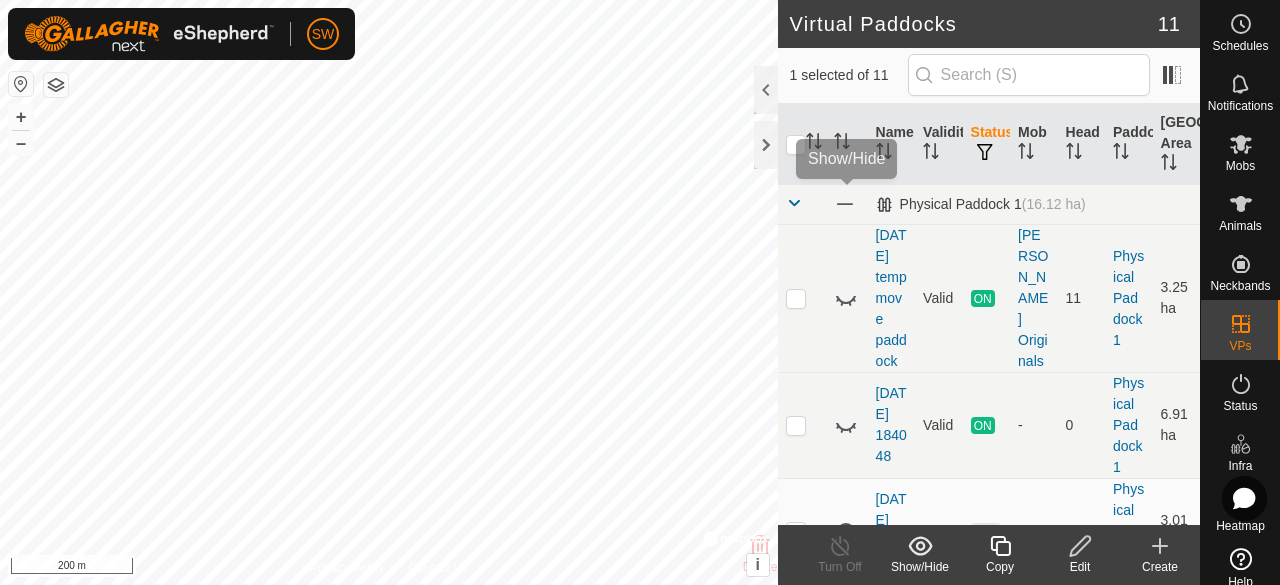 click at bounding box center [847, 204] 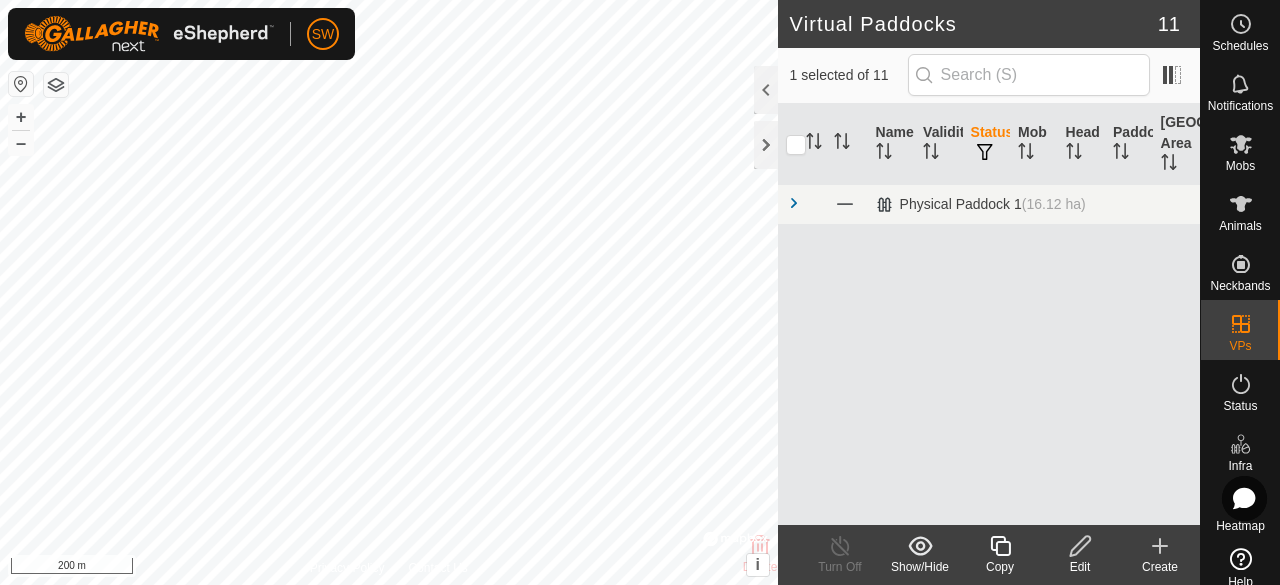 click at bounding box center [845, 204] 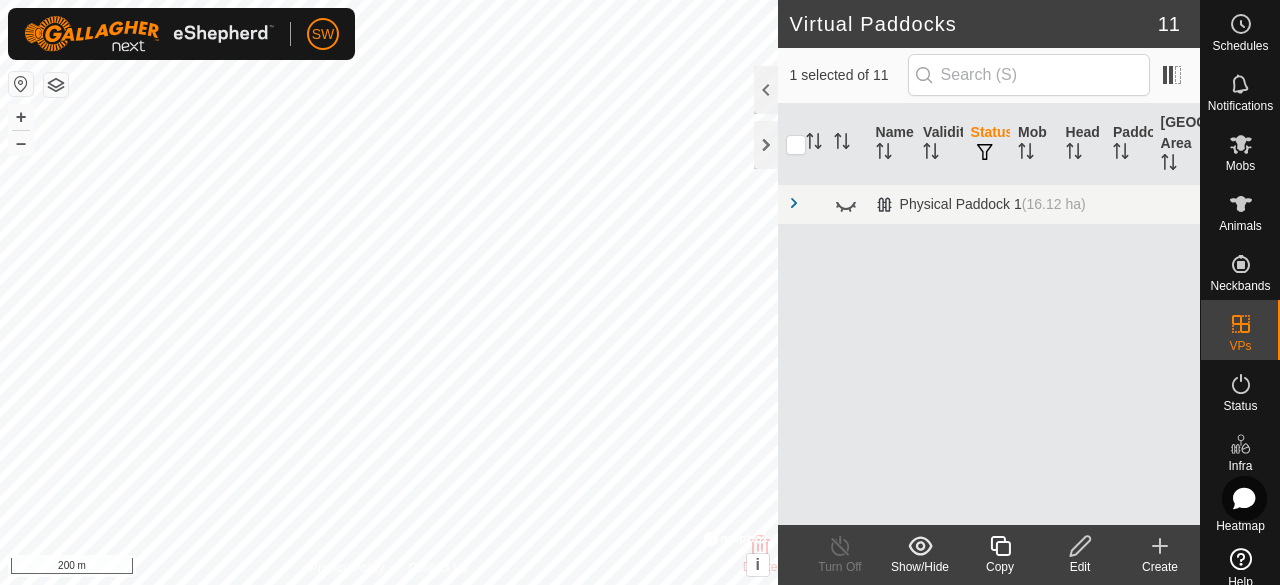 click at bounding box center [794, 203] 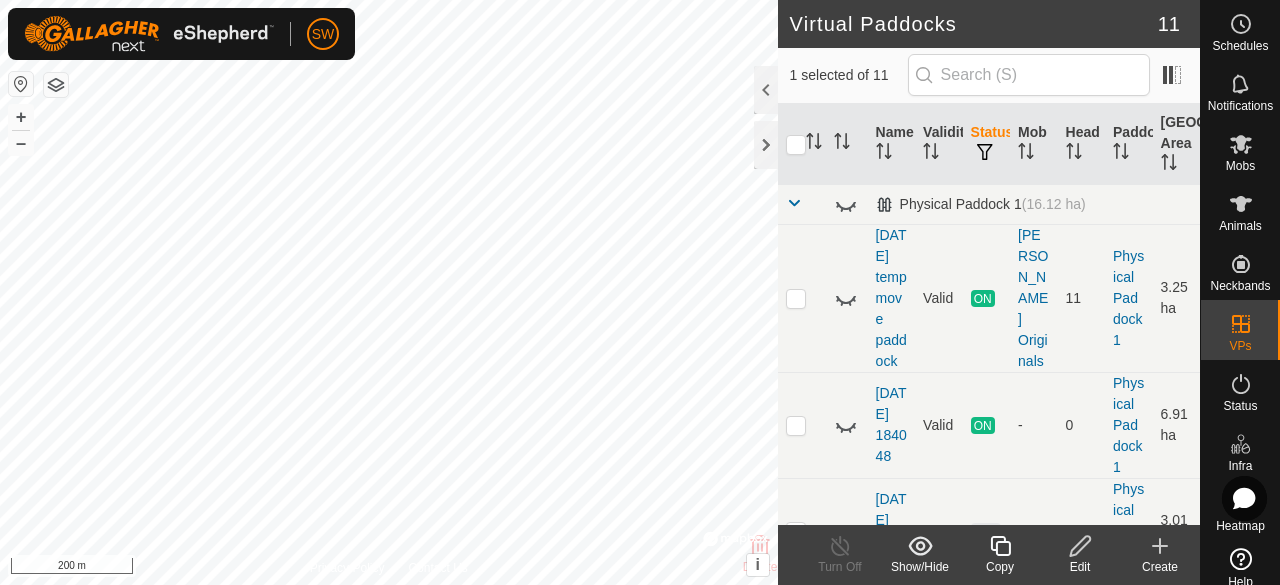 click 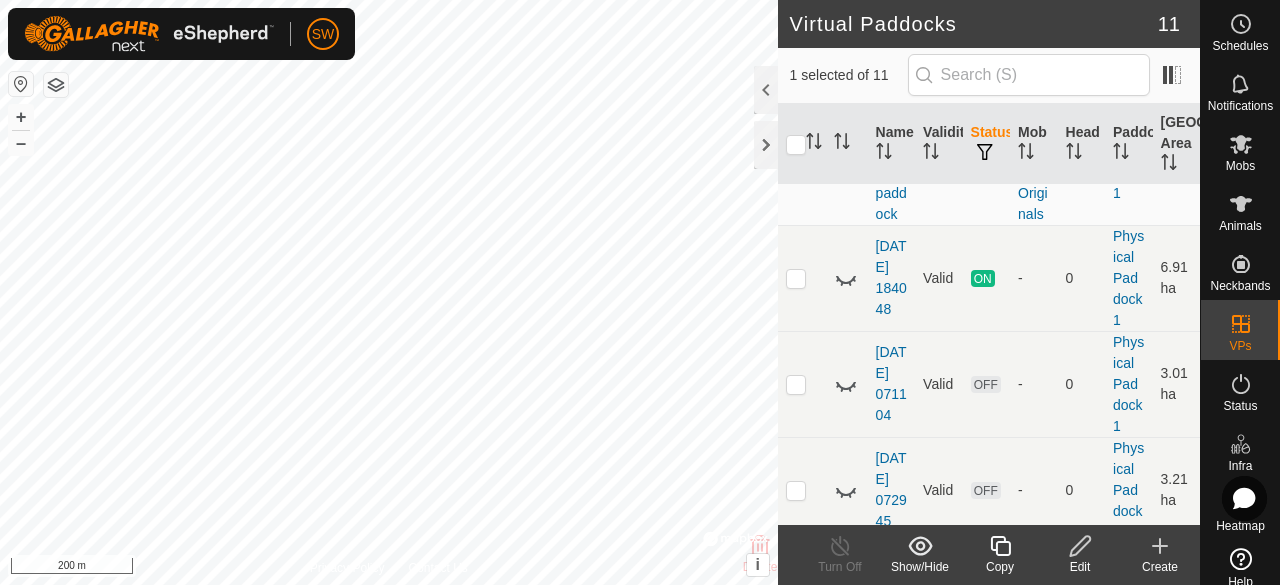 scroll, scrollTop: 152, scrollLeft: 0, axis: vertical 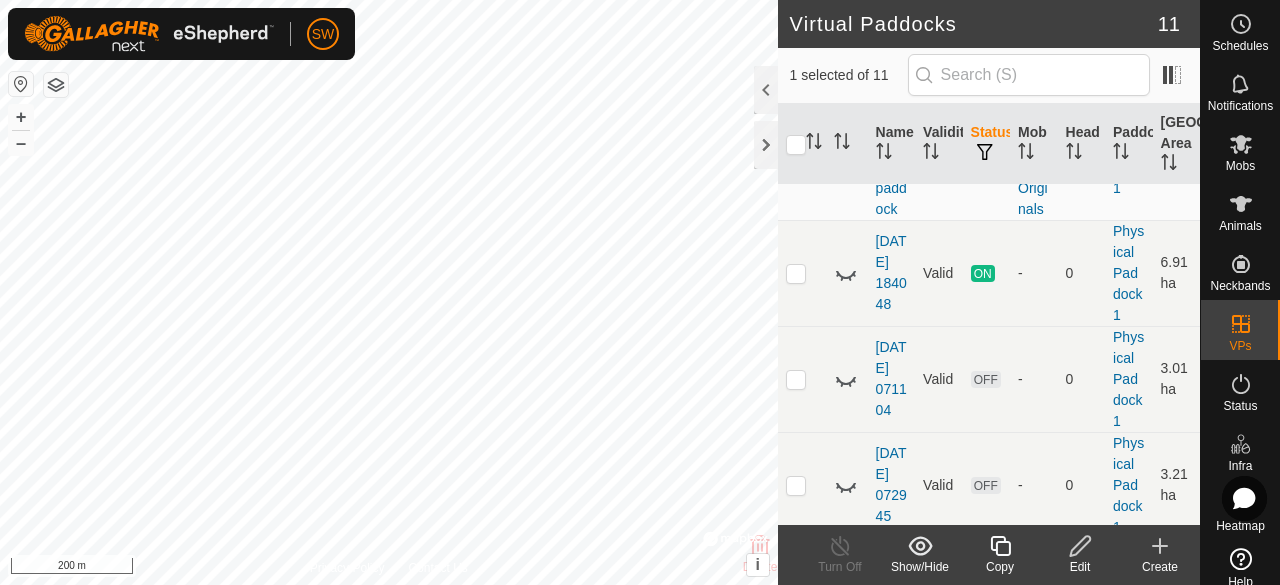 click 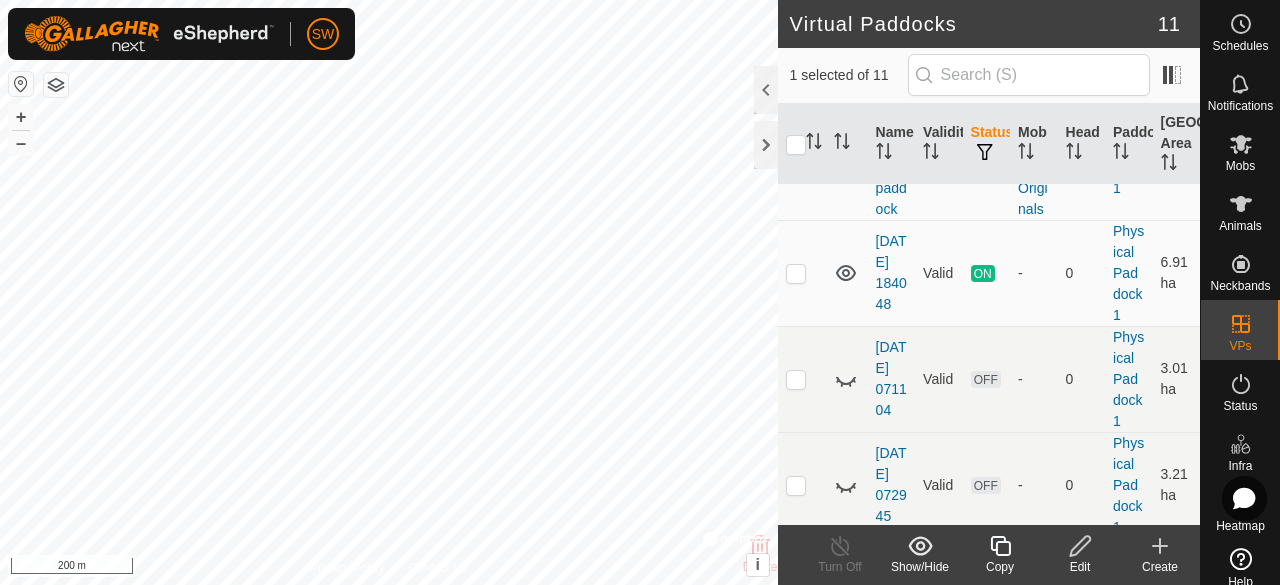 click 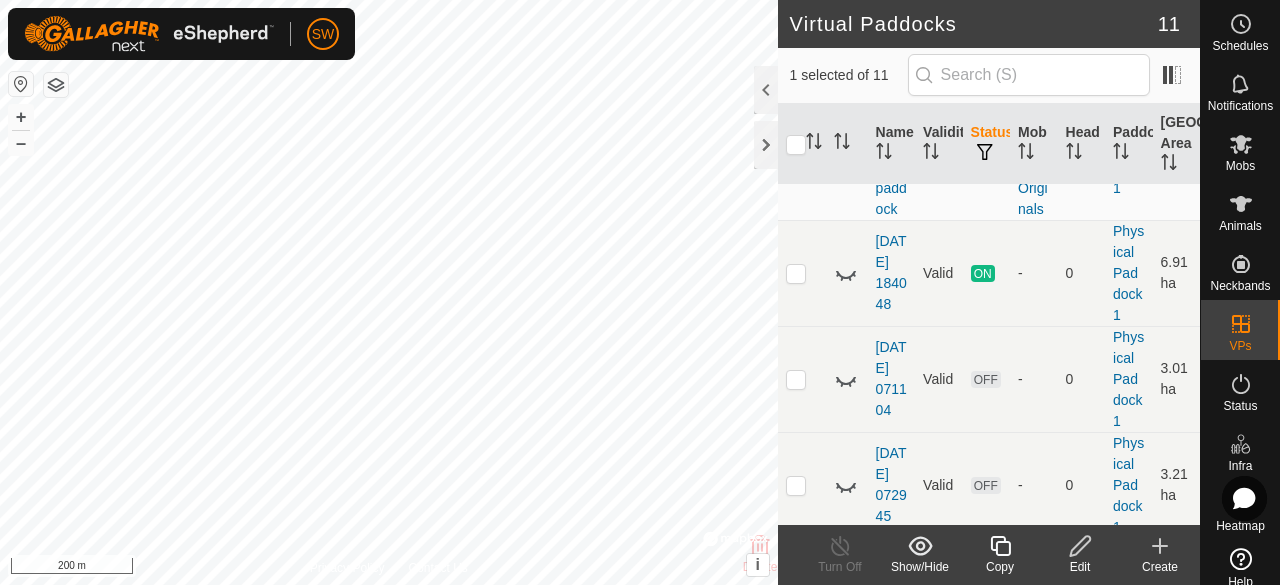click 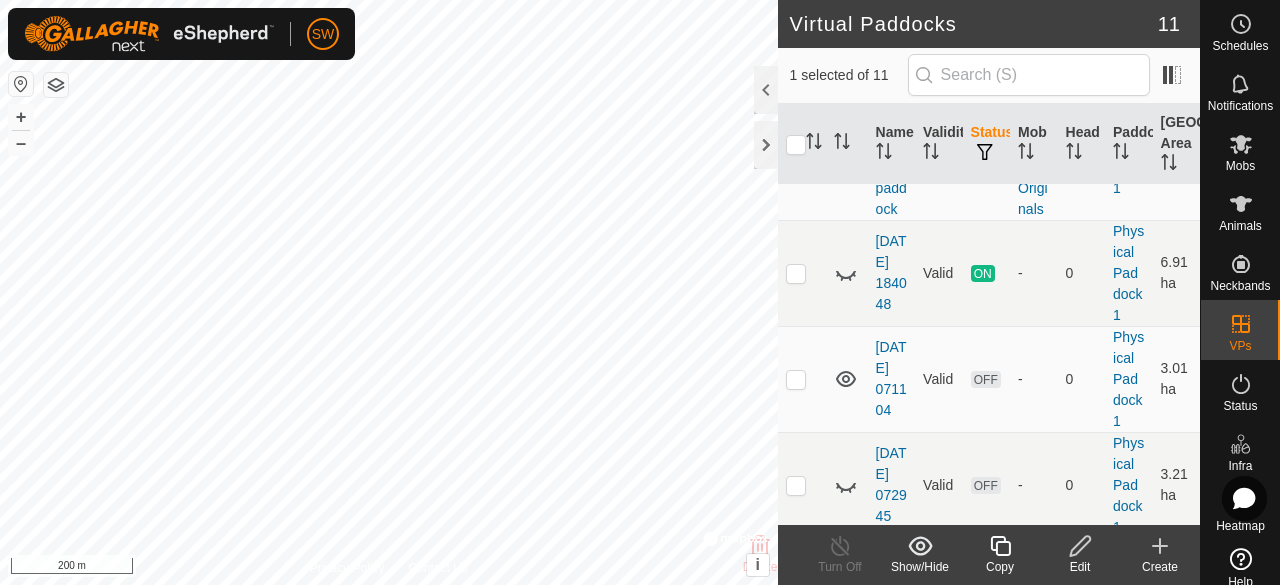 click 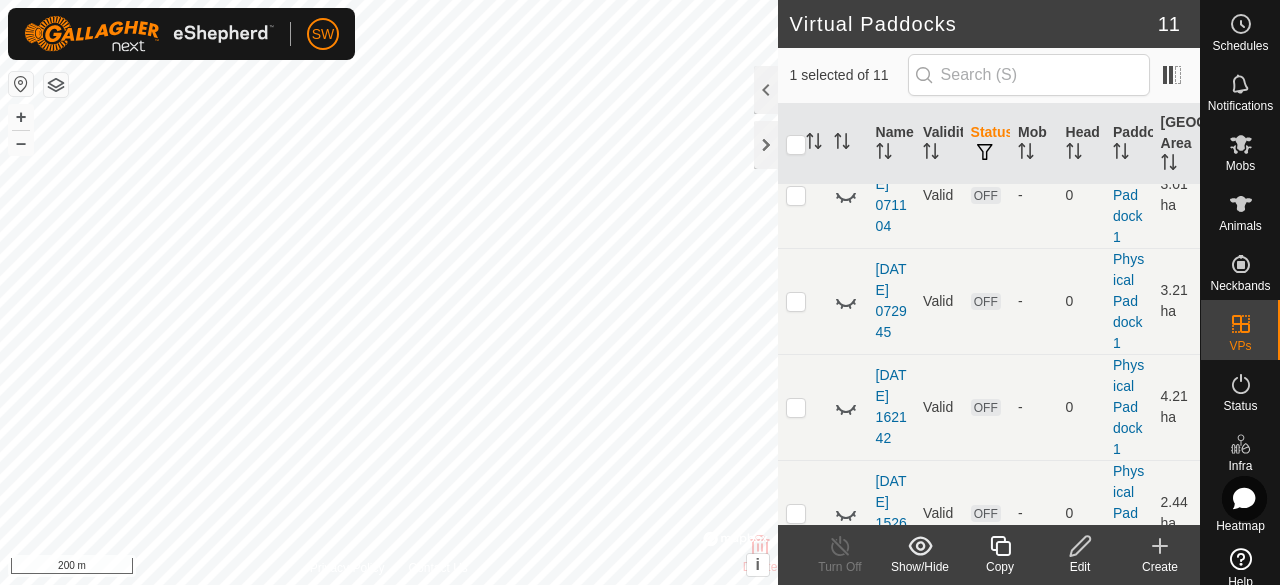 scroll, scrollTop: 337, scrollLeft: 0, axis: vertical 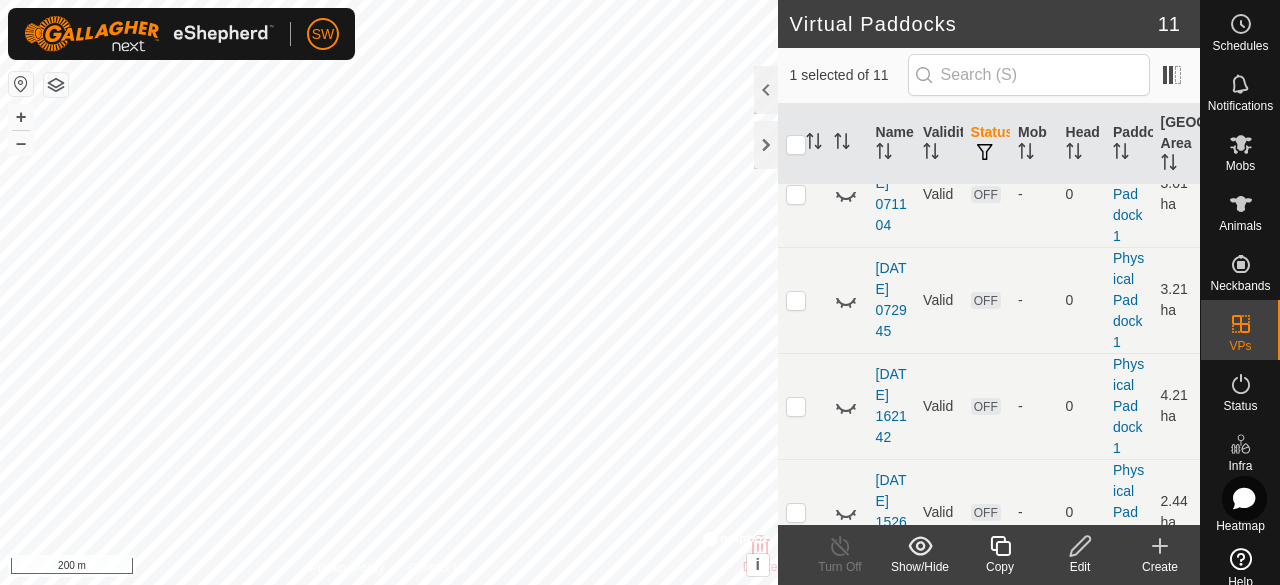 click 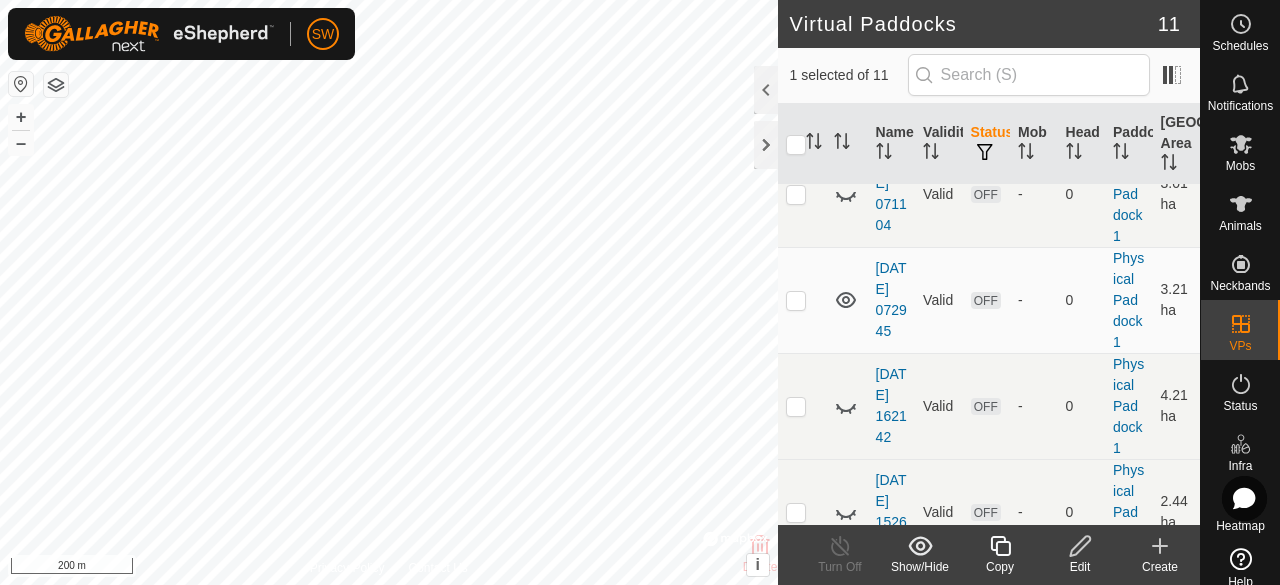 click 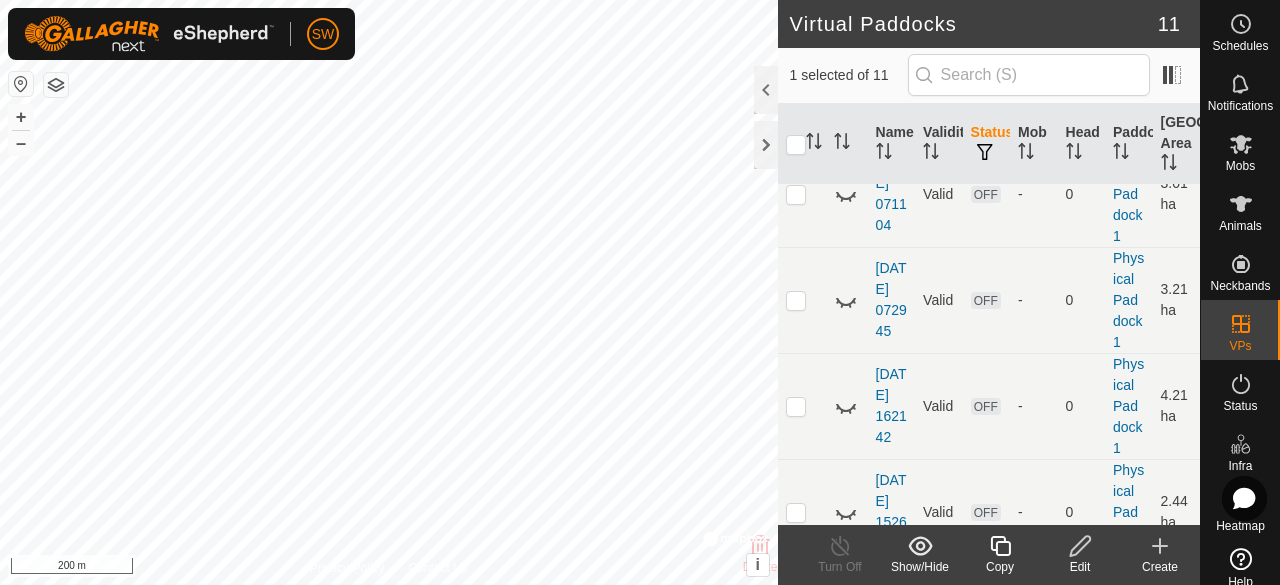 scroll, scrollTop: 455, scrollLeft: 0, axis: vertical 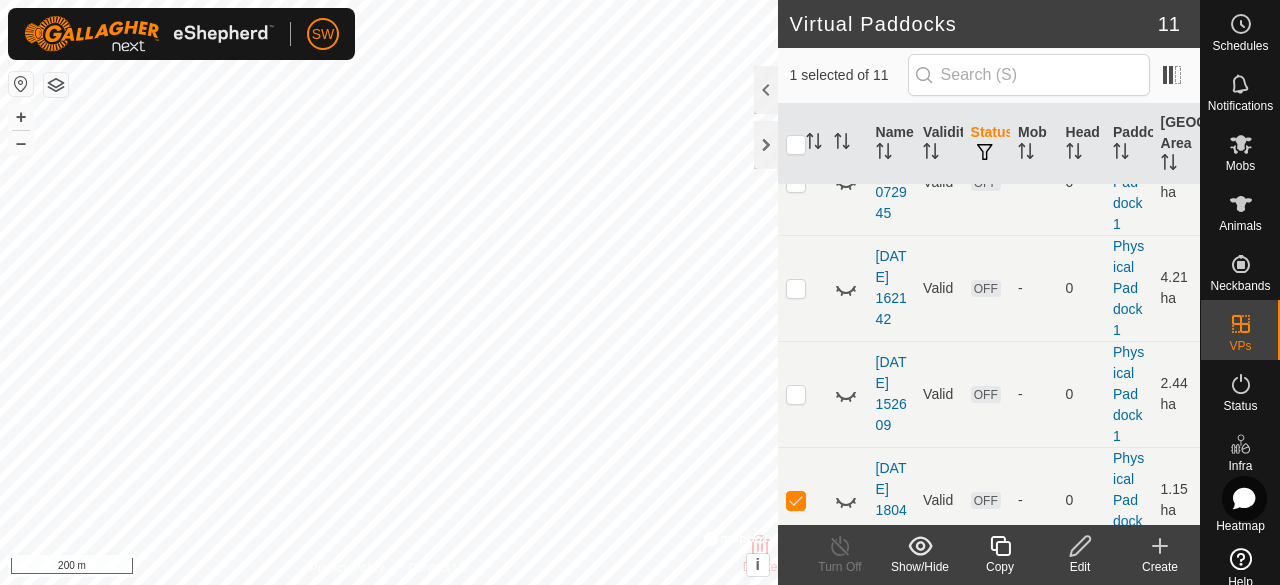 click 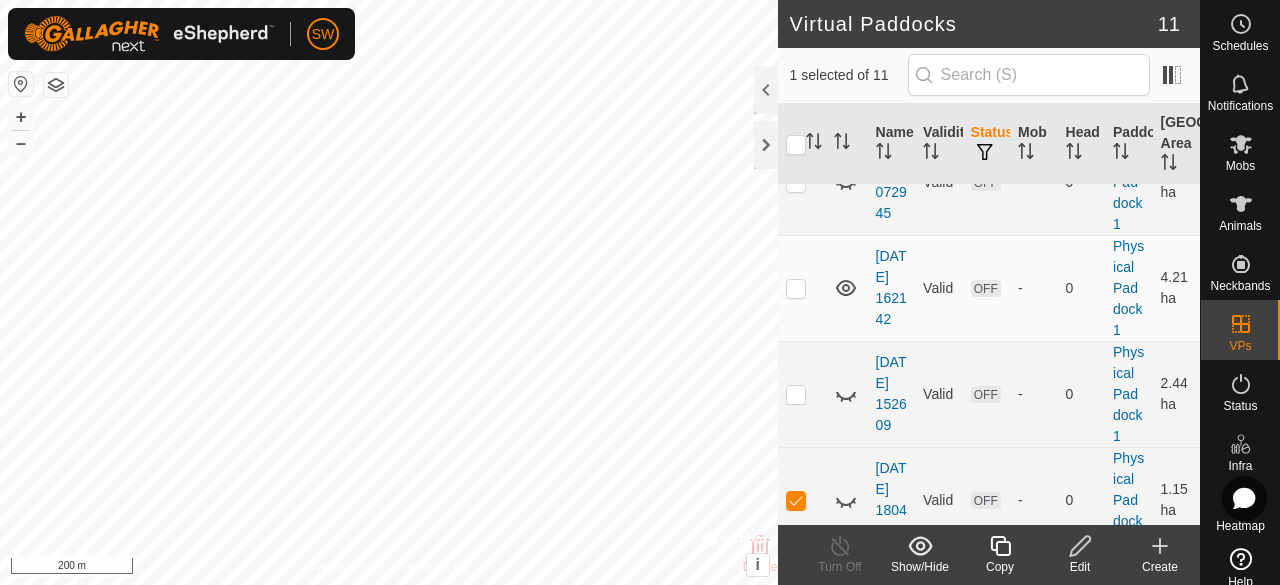 click 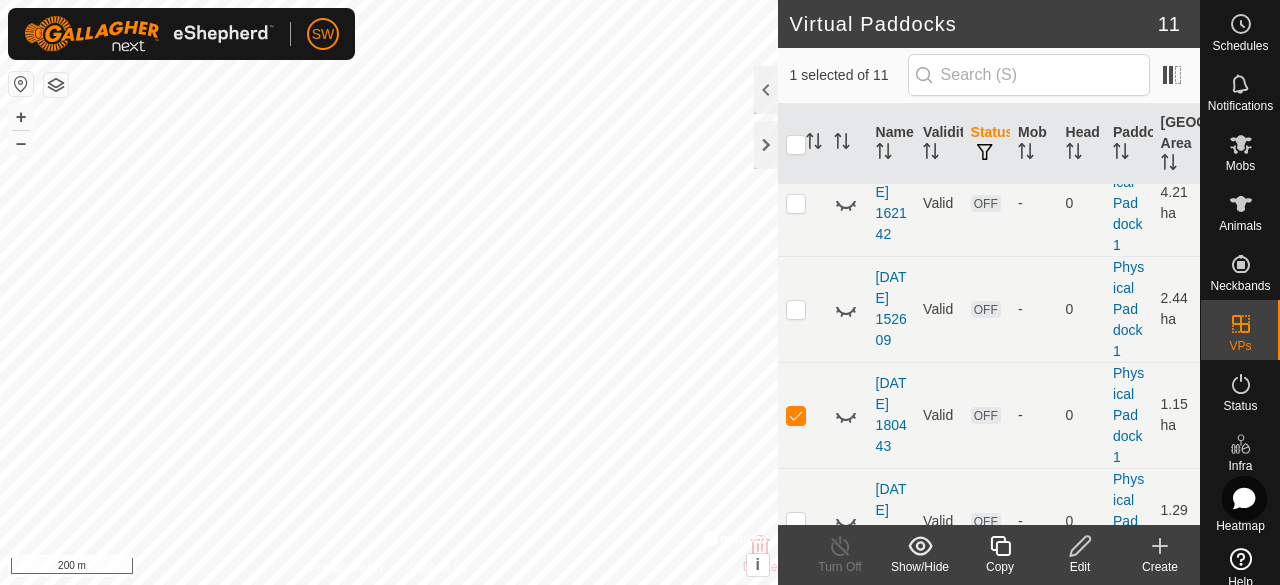scroll, scrollTop: 555, scrollLeft: 0, axis: vertical 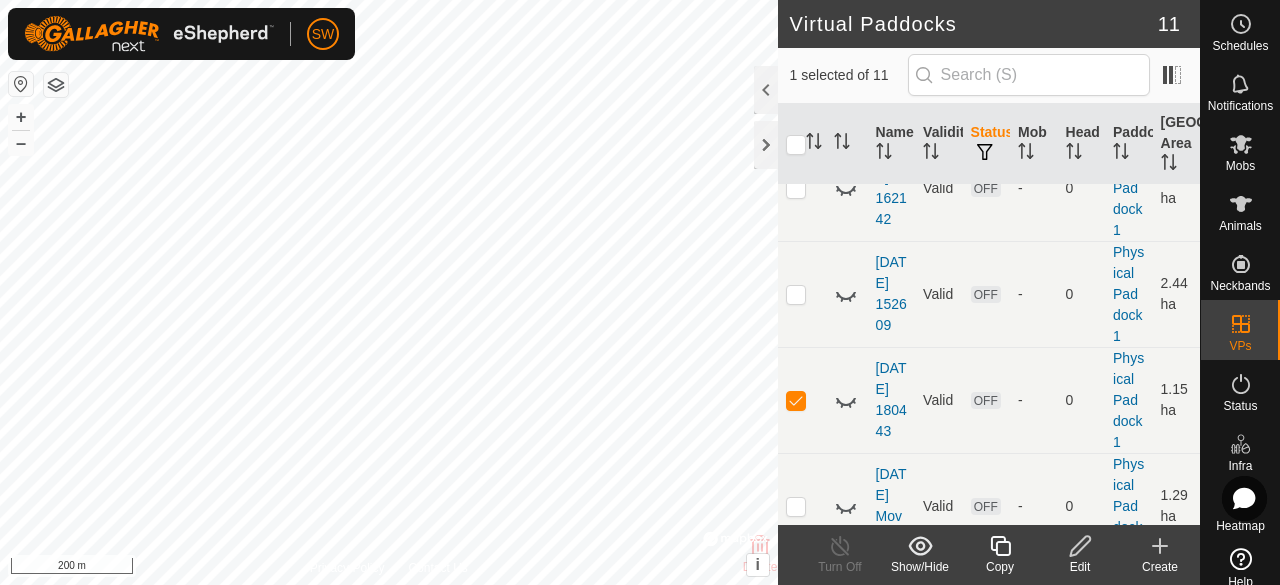 click 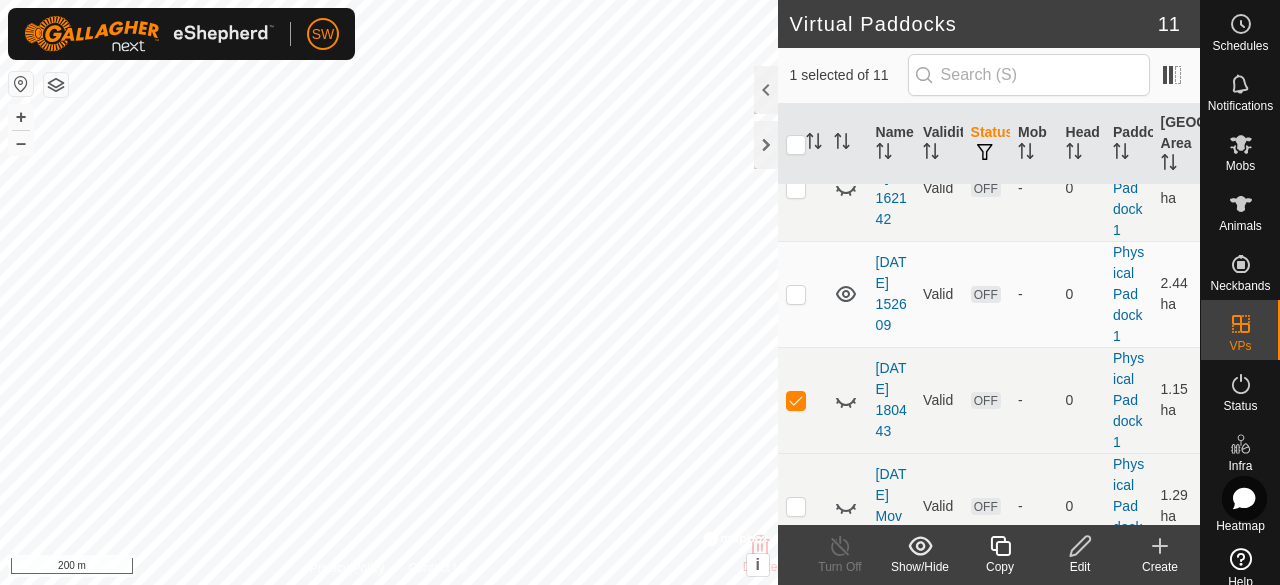 click 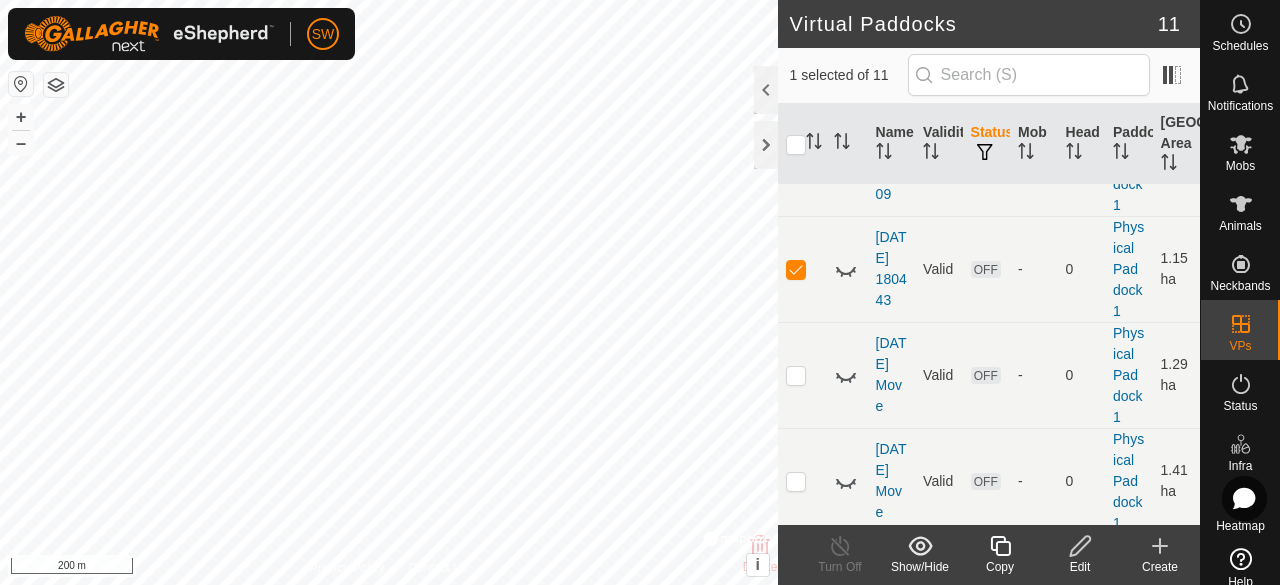 scroll, scrollTop: 701, scrollLeft: 0, axis: vertical 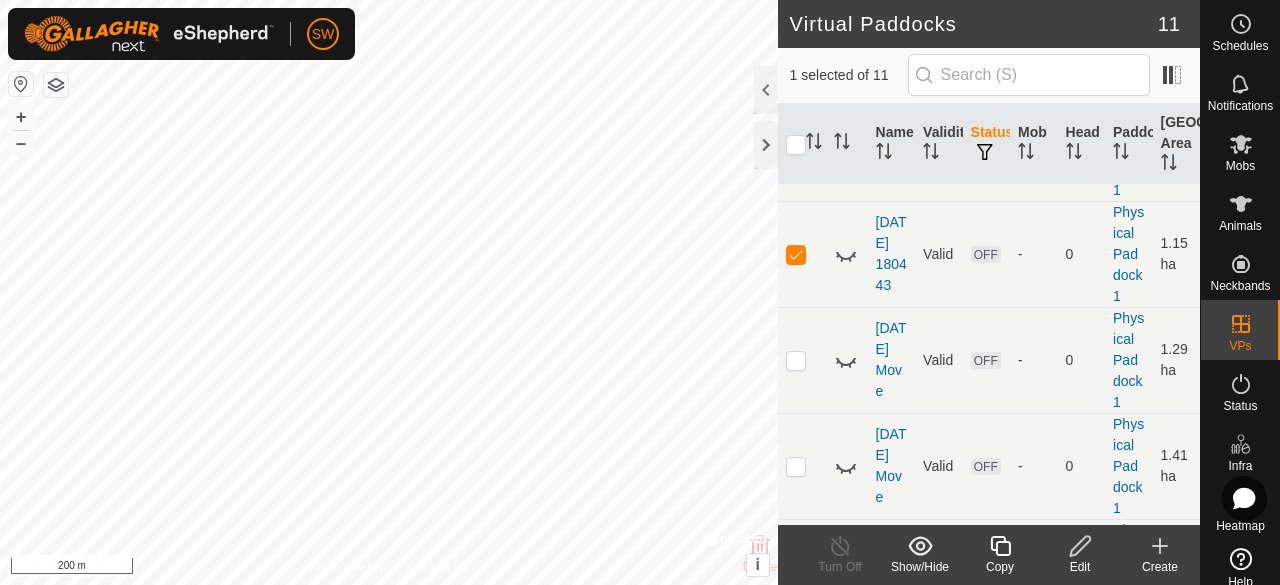 click 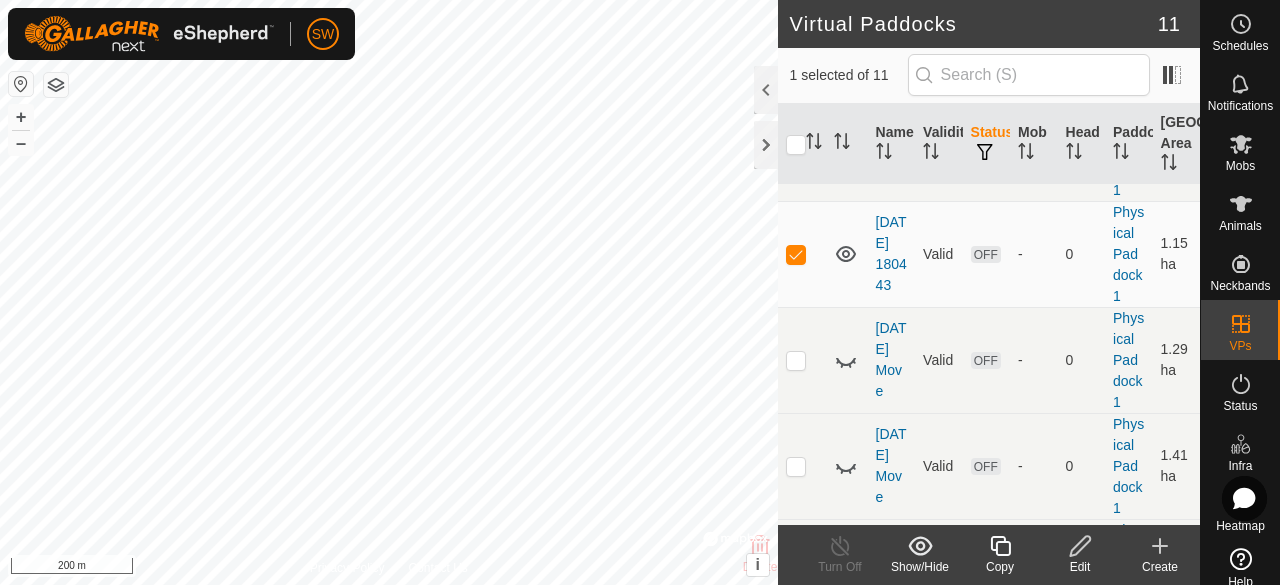 click 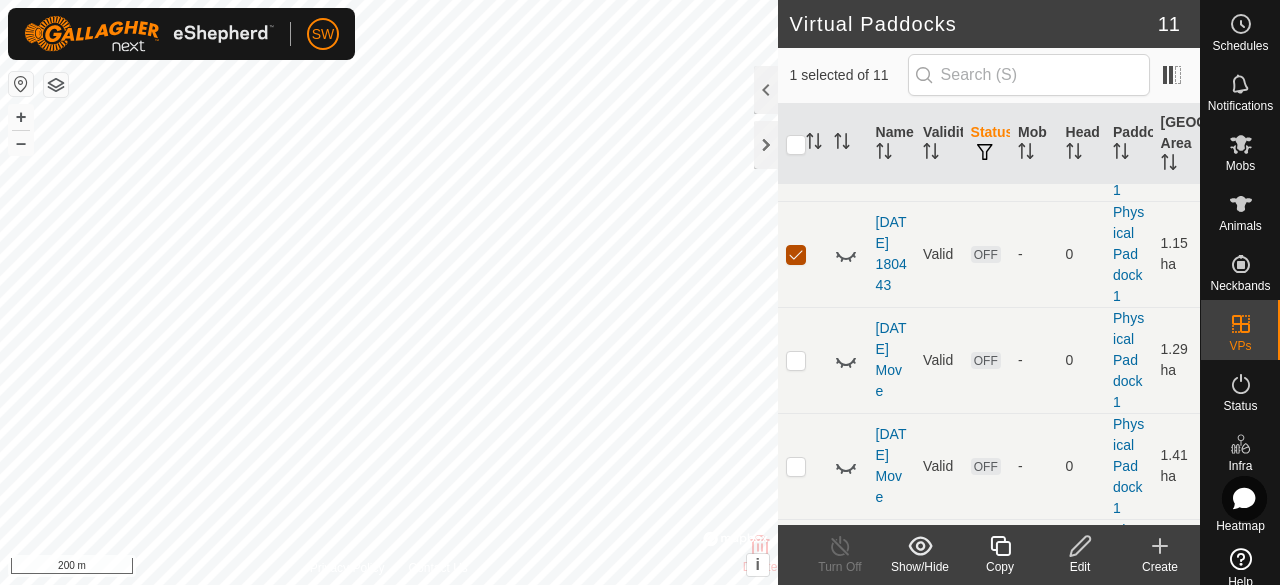 click at bounding box center (796, 255) 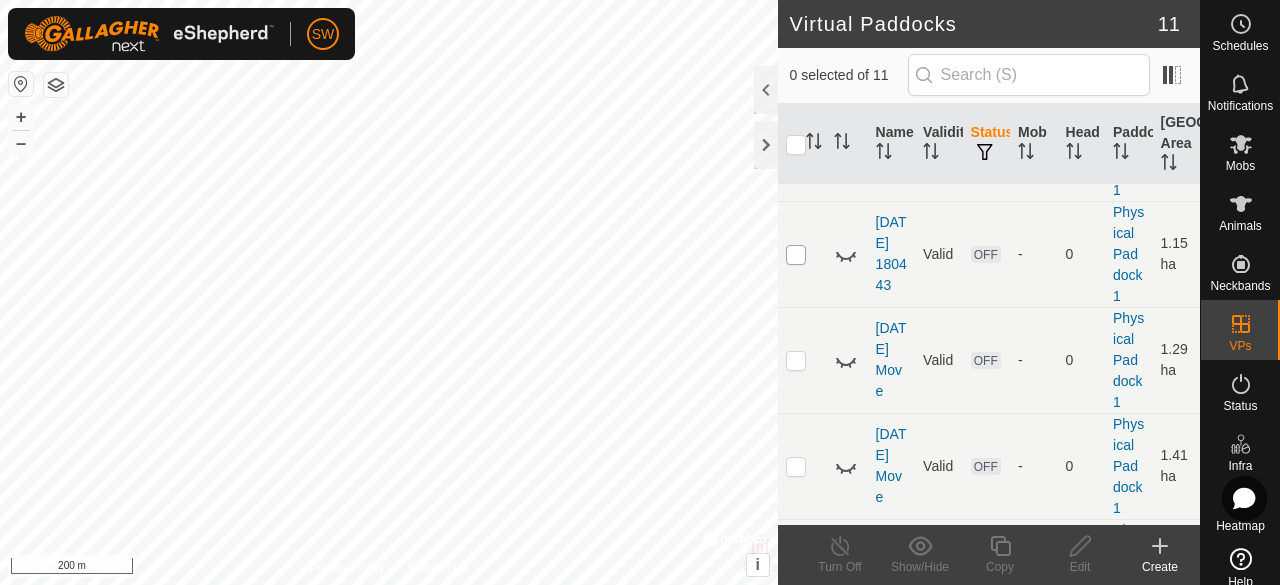 click at bounding box center (796, 255) 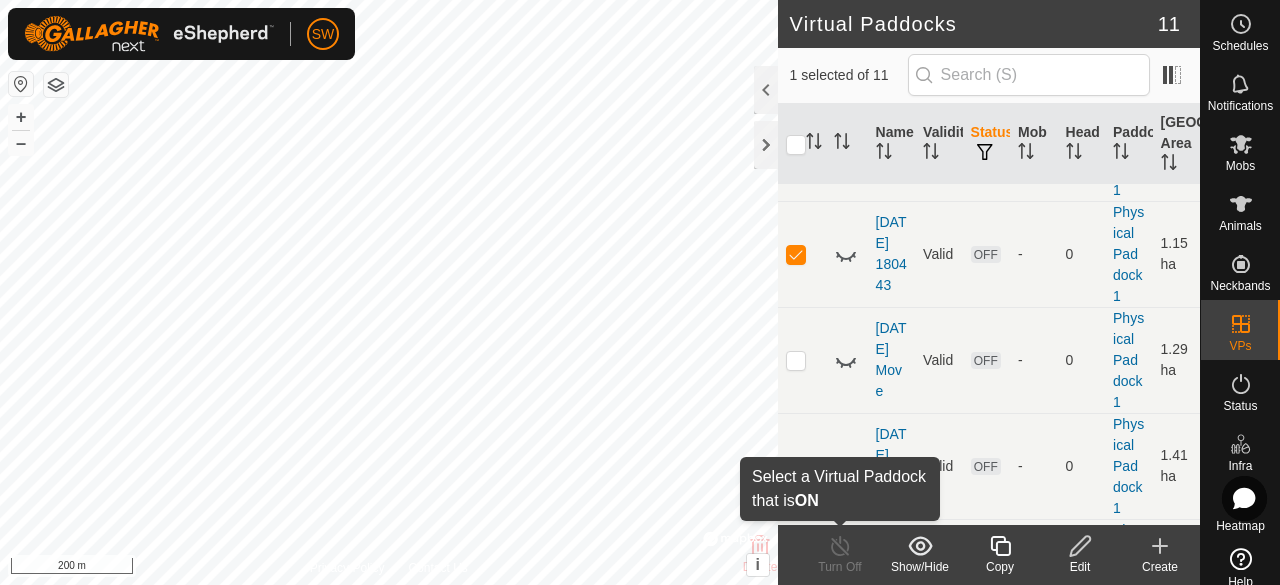 click 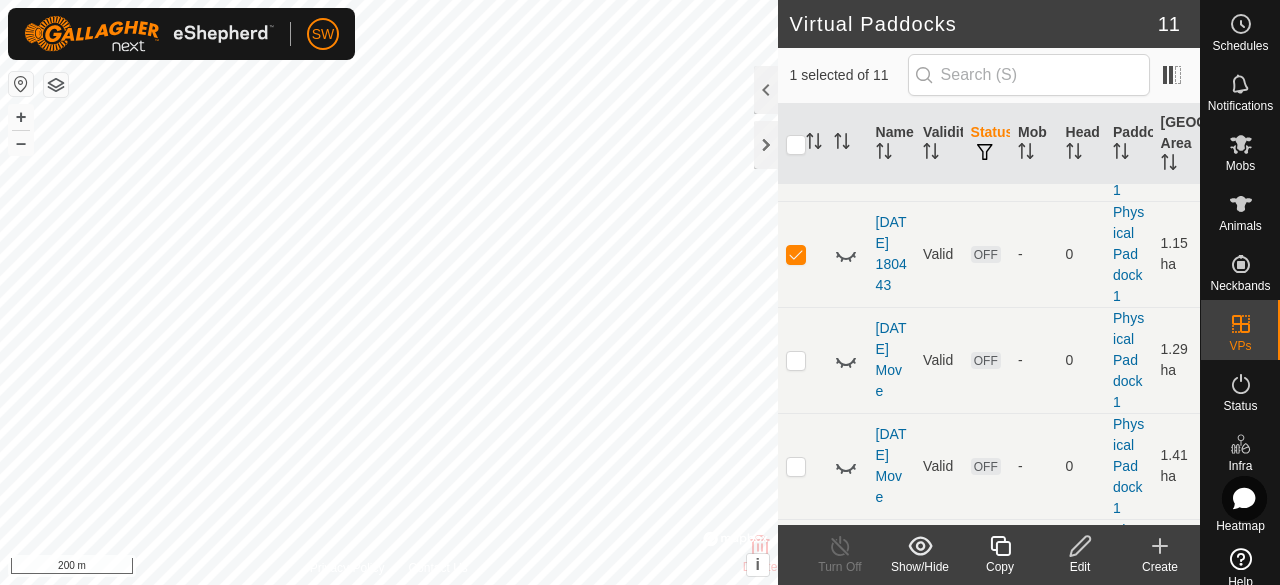 click 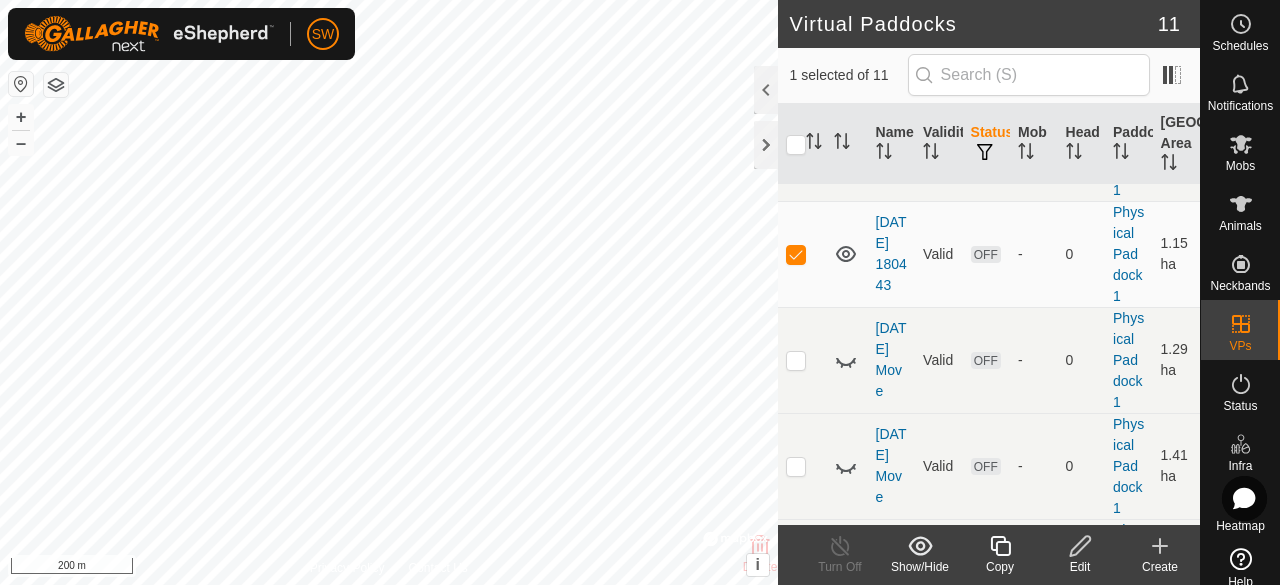 click 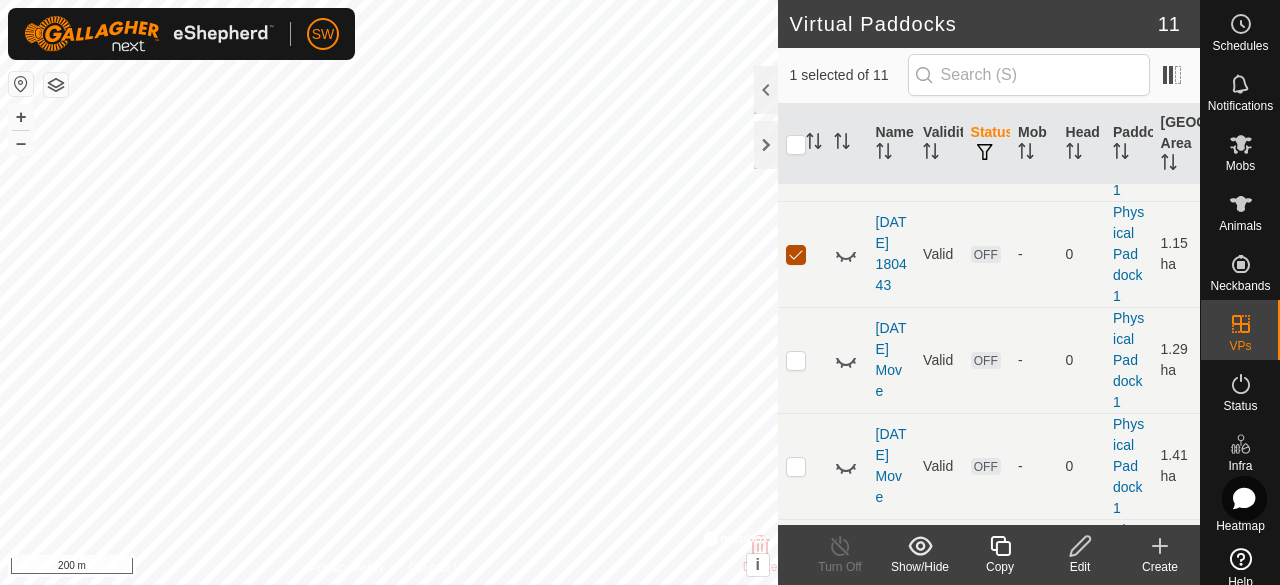 click at bounding box center (796, 255) 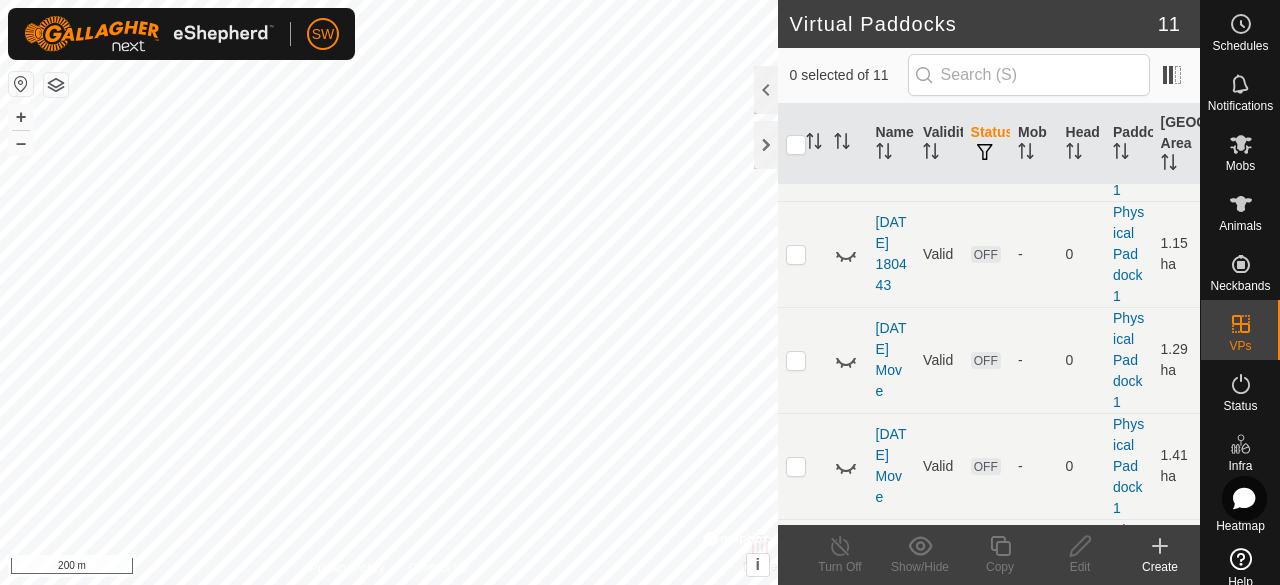 scroll, scrollTop: 56, scrollLeft: 0, axis: vertical 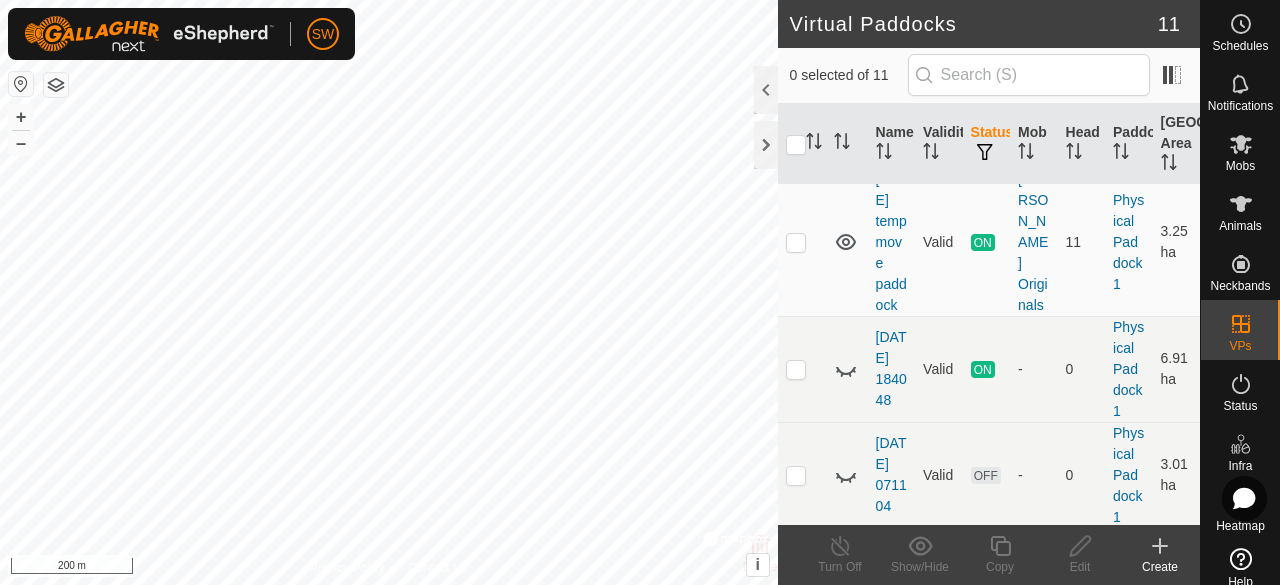 click 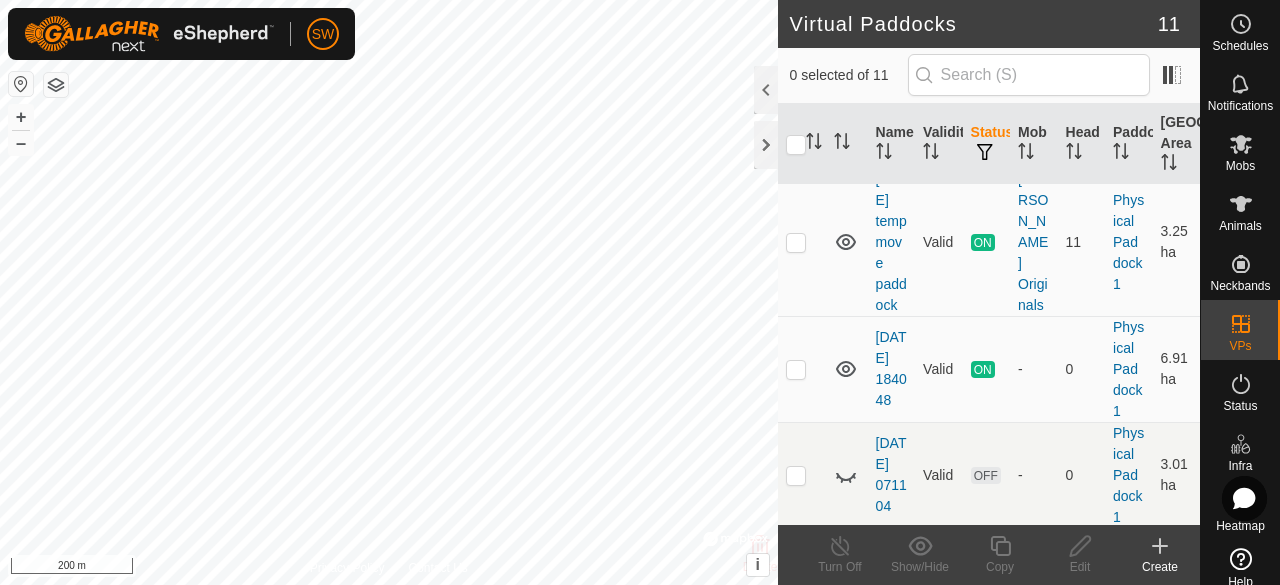 click 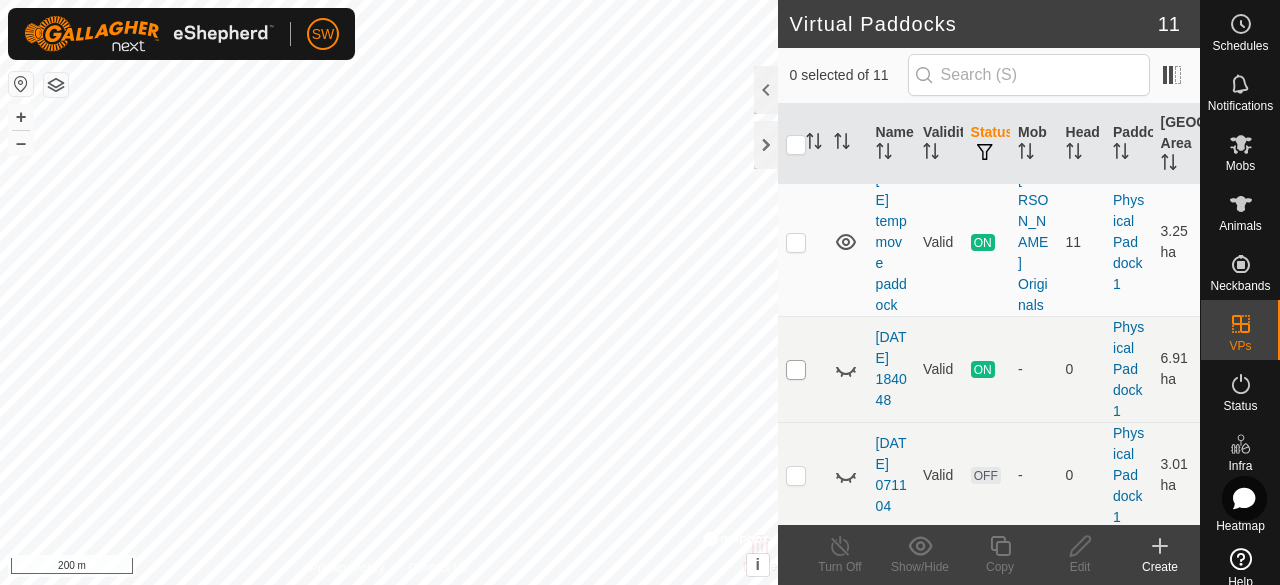 click at bounding box center [796, 370] 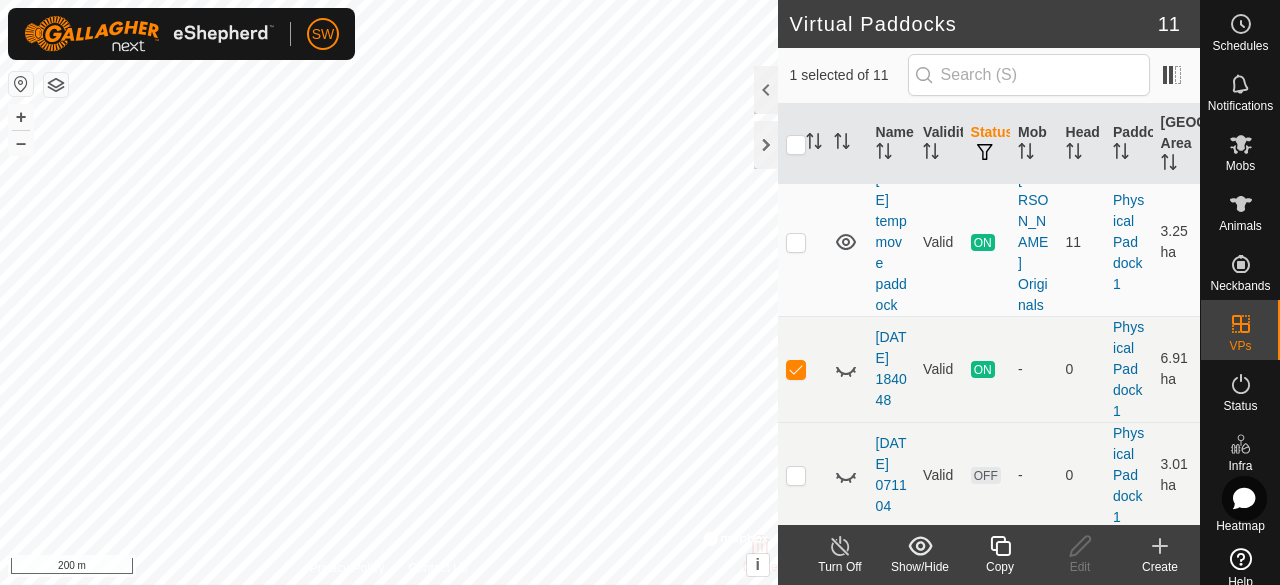 click on "Turn Off" 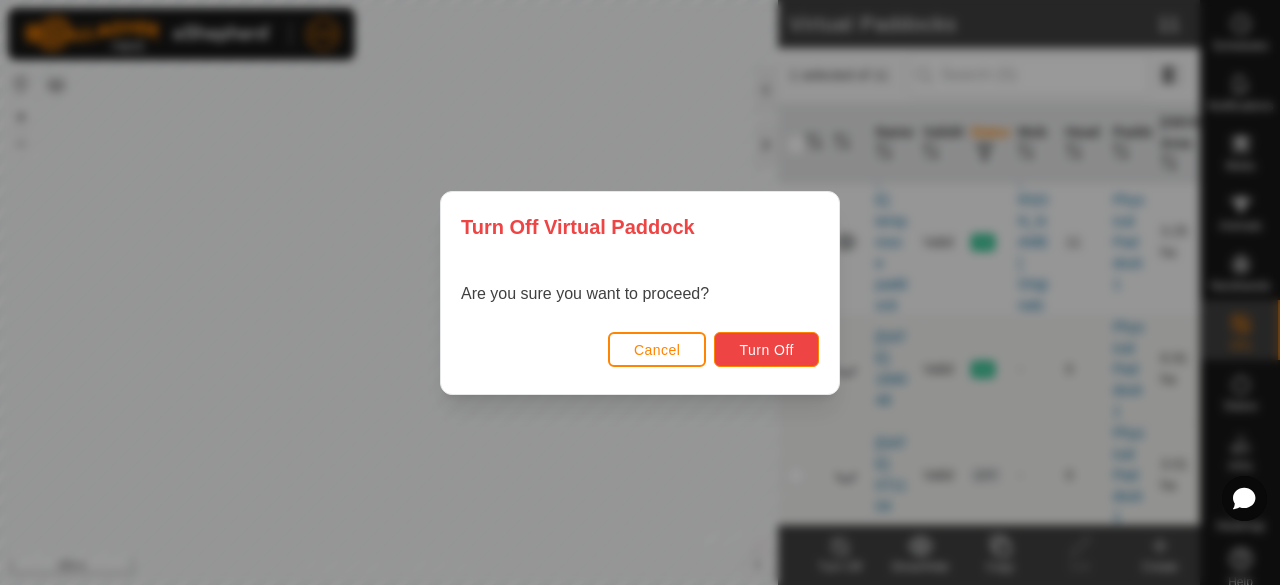 click on "Turn Off" at bounding box center (766, 350) 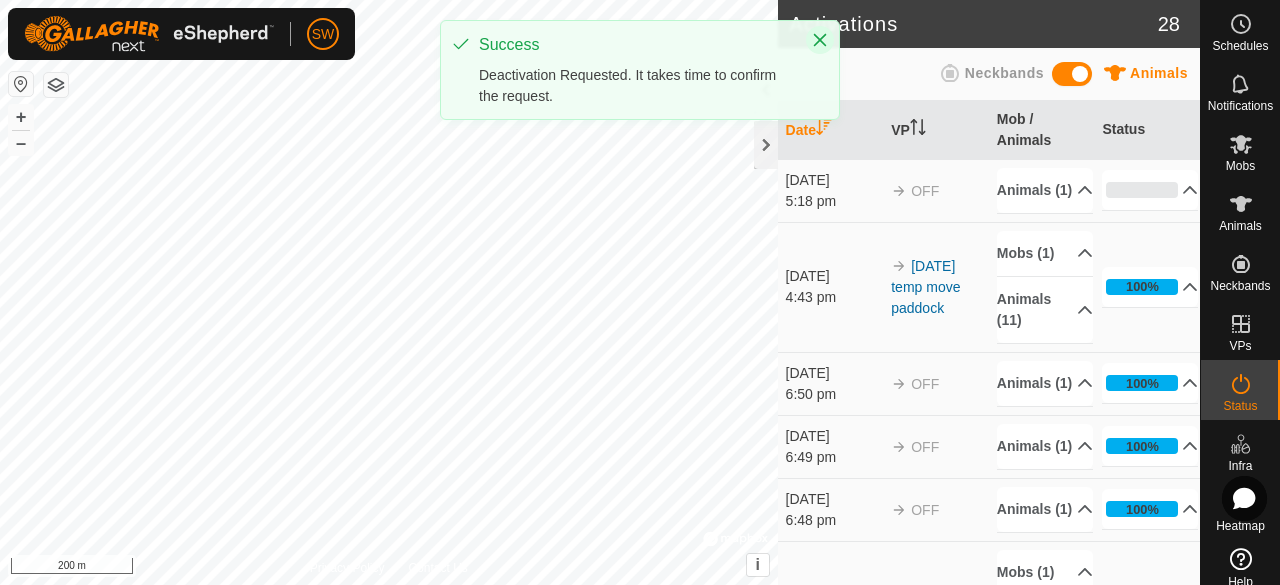 click 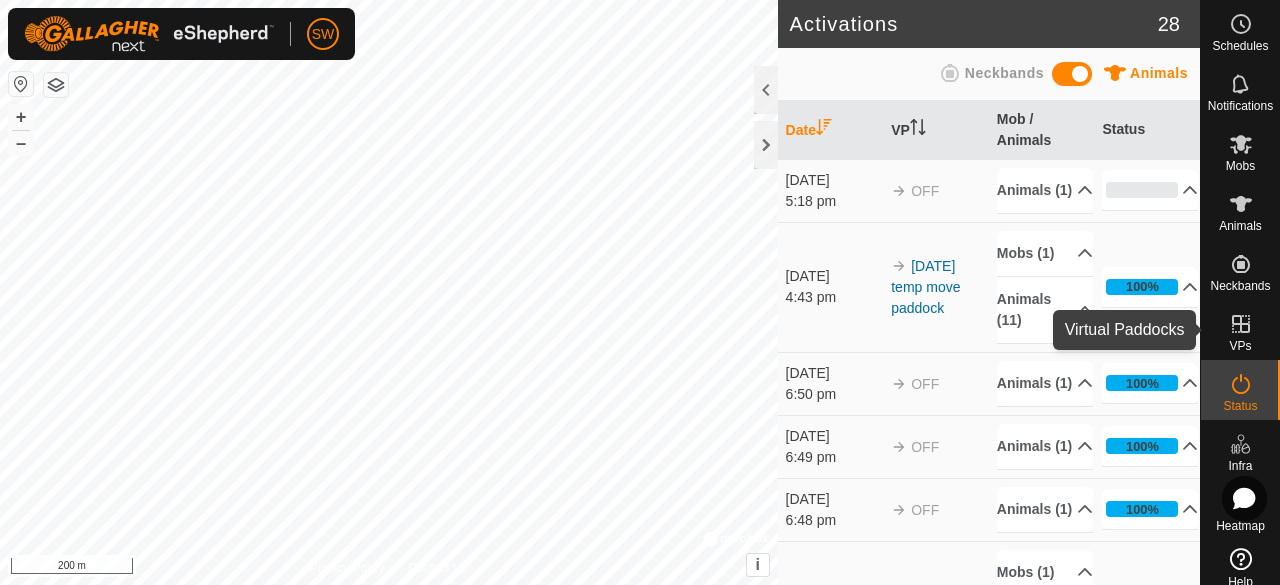click on "VPs" at bounding box center (1240, 330) 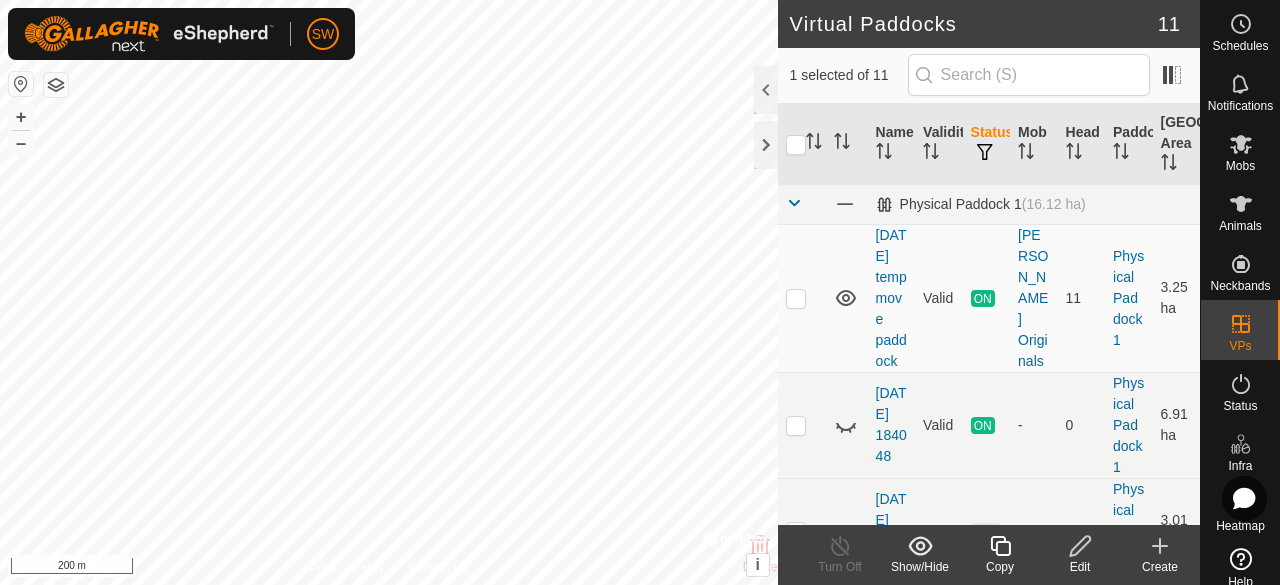 click 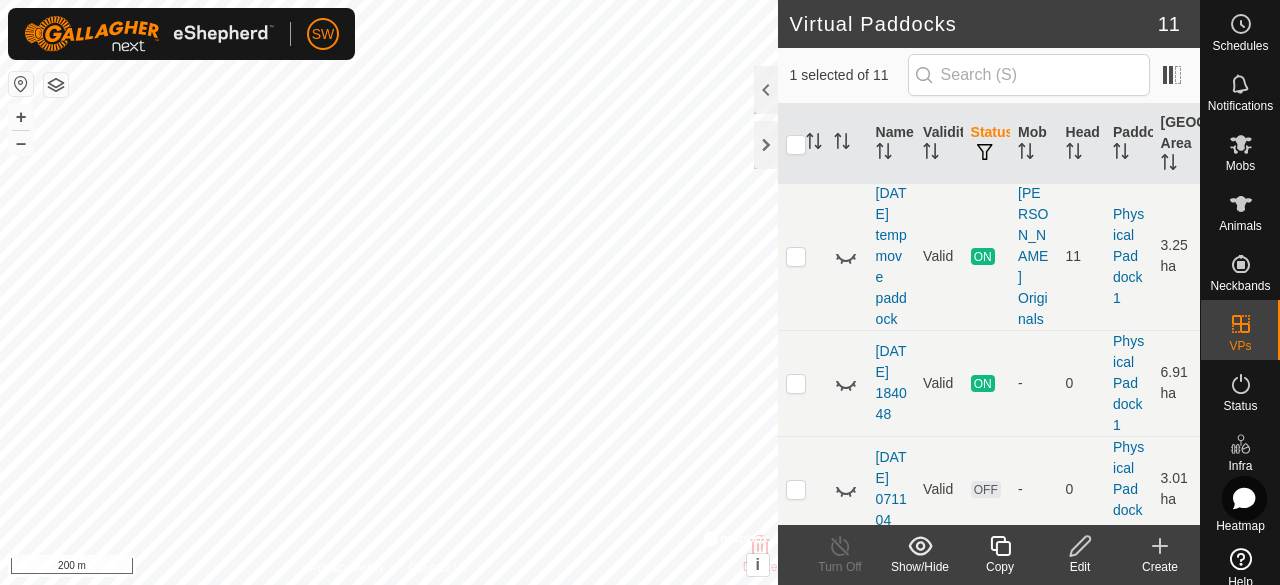 scroll, scrollTop: 0, scrollLeft: 0, axis: both 